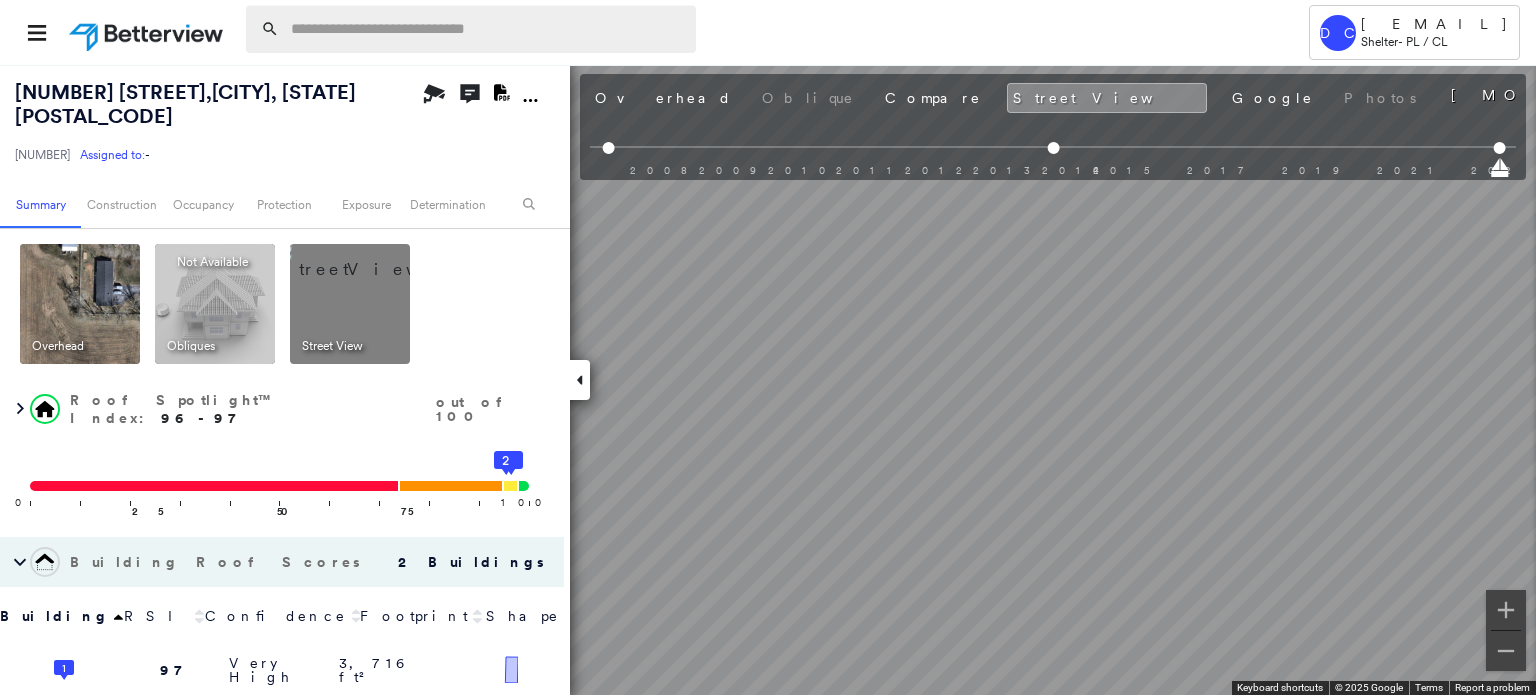 scroll, scrollTop: 0, scrollLeft: 0, axis: both 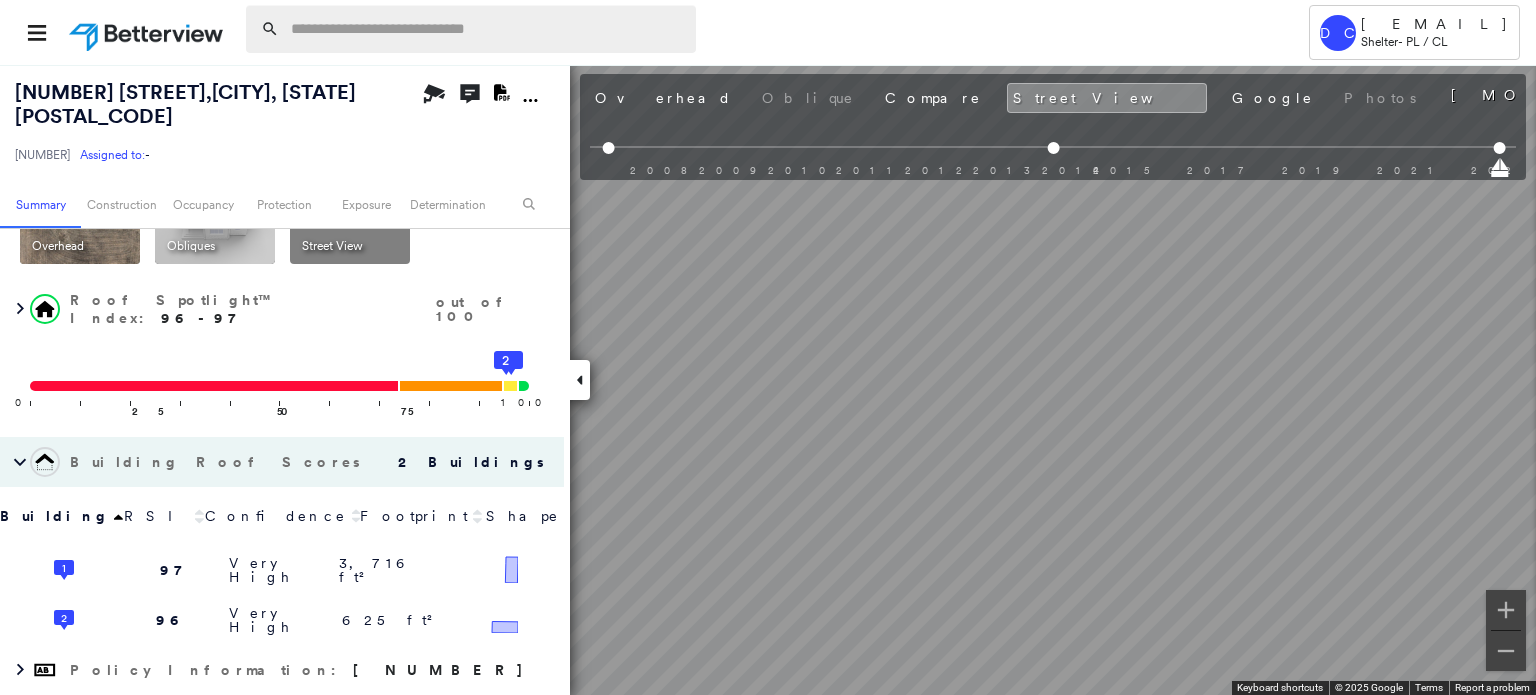 click at bounding box center [487, 29] 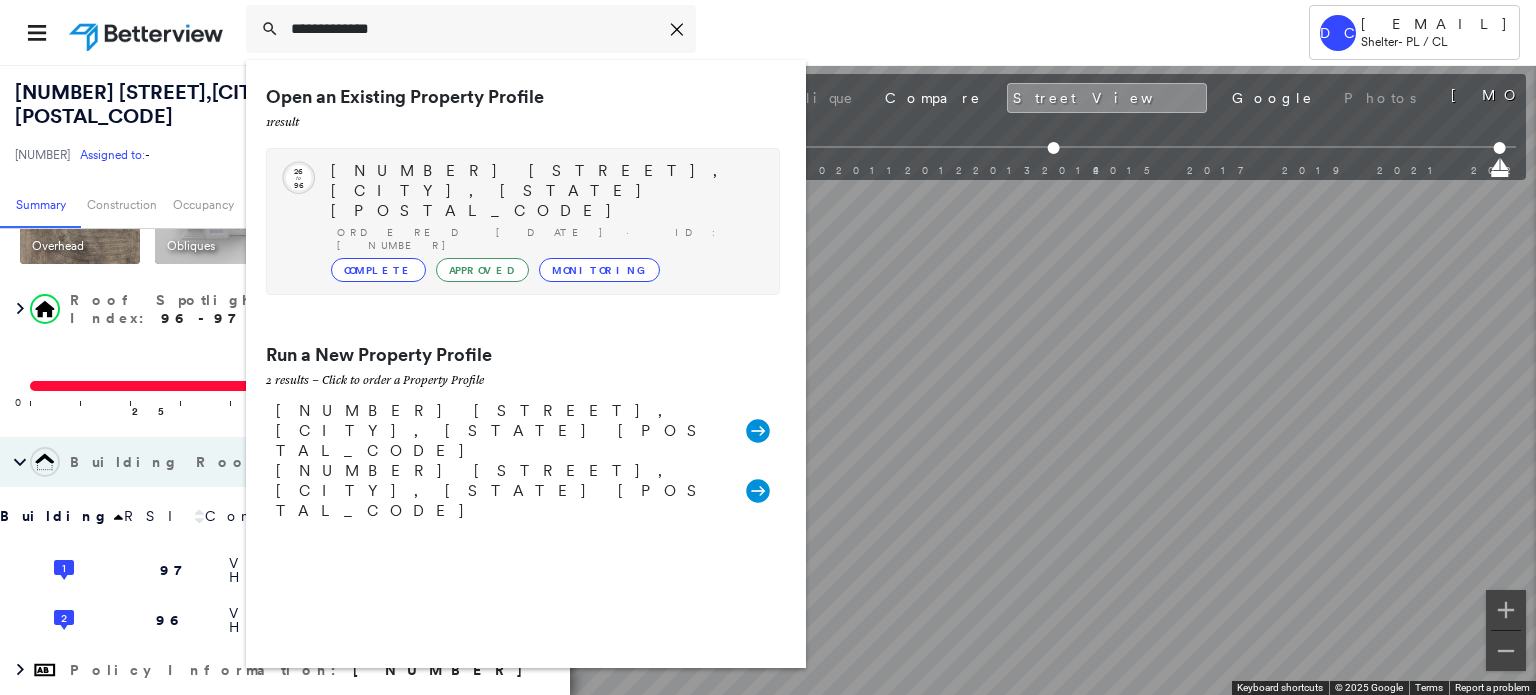 type on "**********" 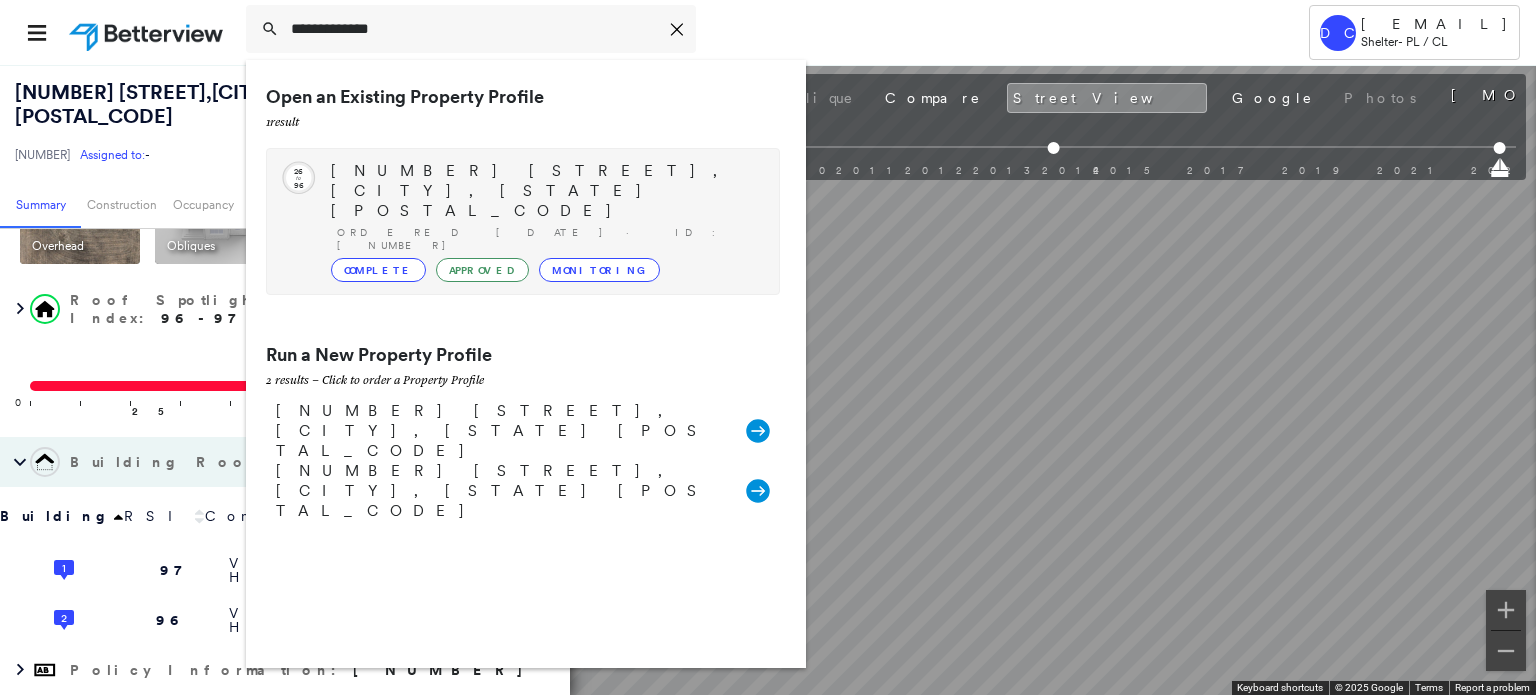 click on "1724 ROCKHILL RD, OZARK, MO 65721" at bounding box center [545, 191] 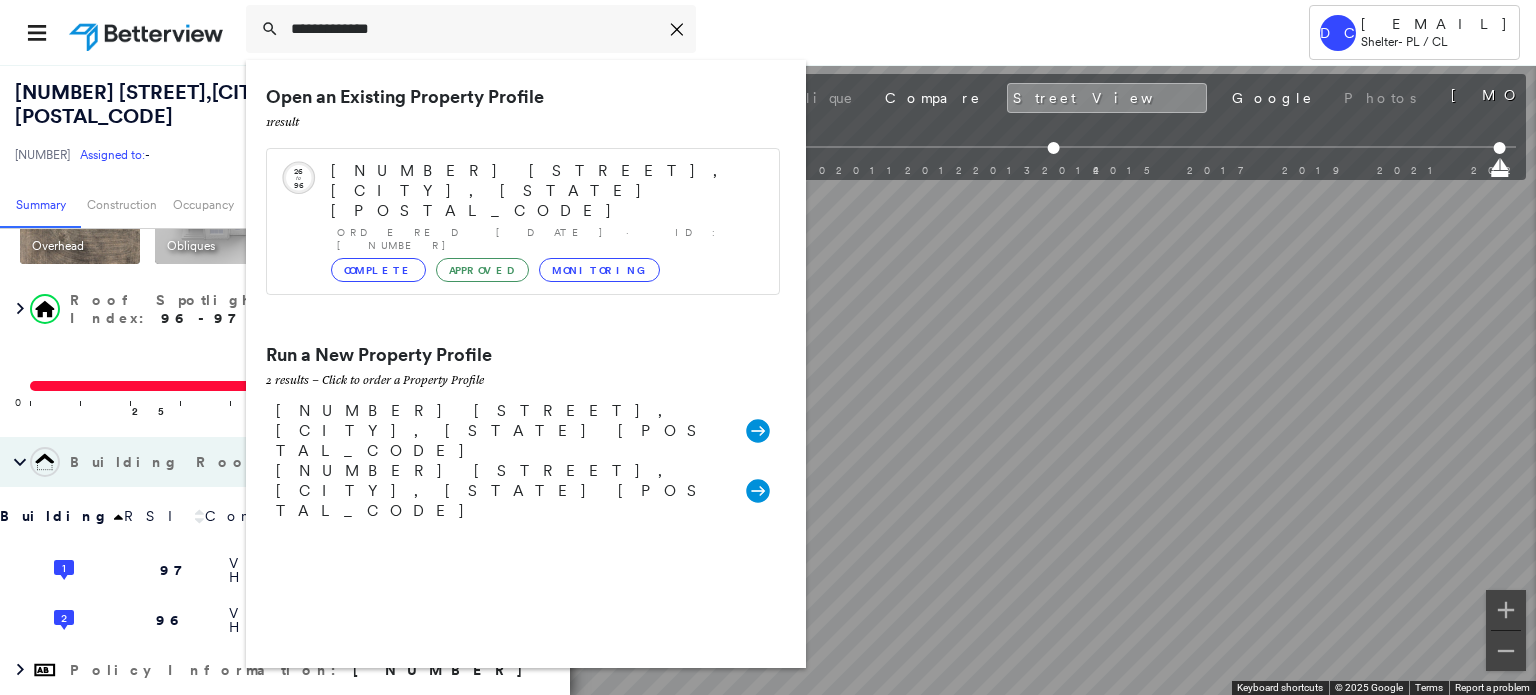 type 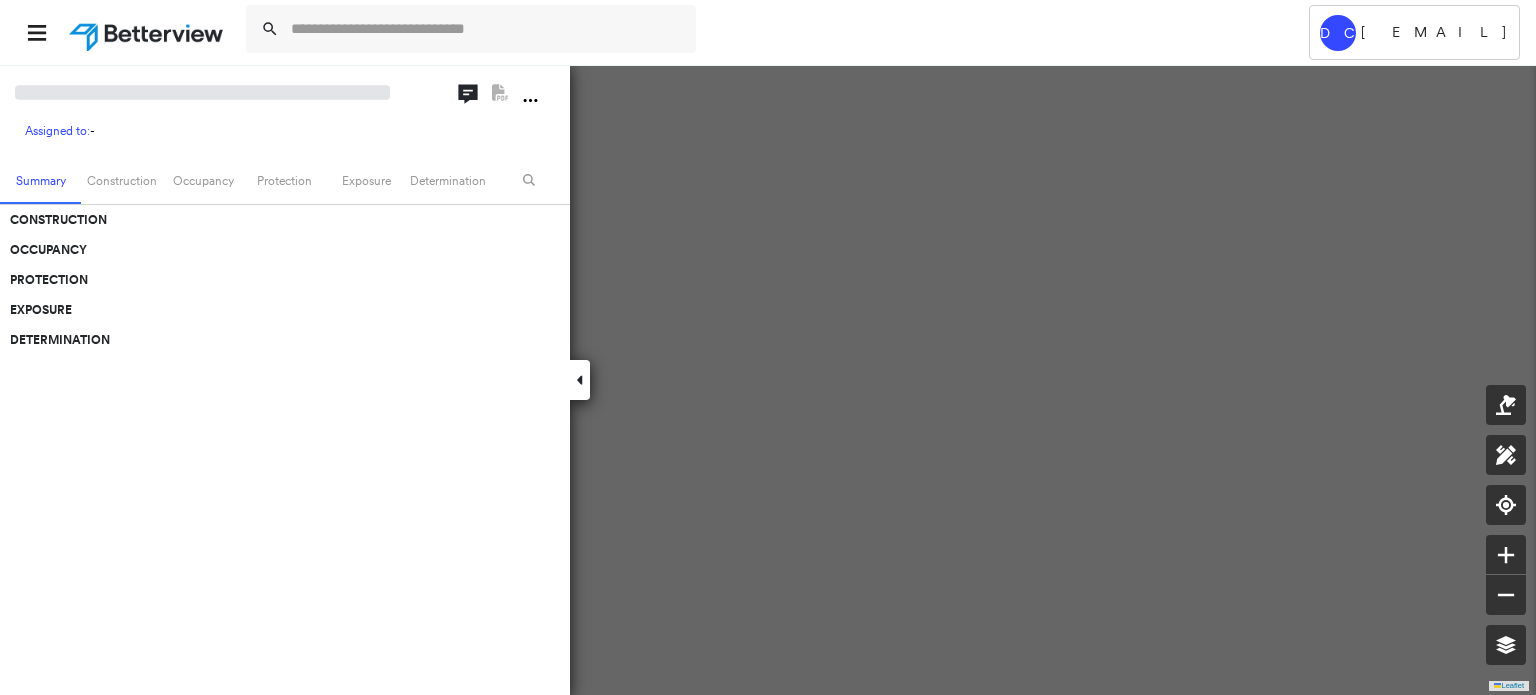scroll, scrollTop: 0, scrollLeft: 0, axis: both 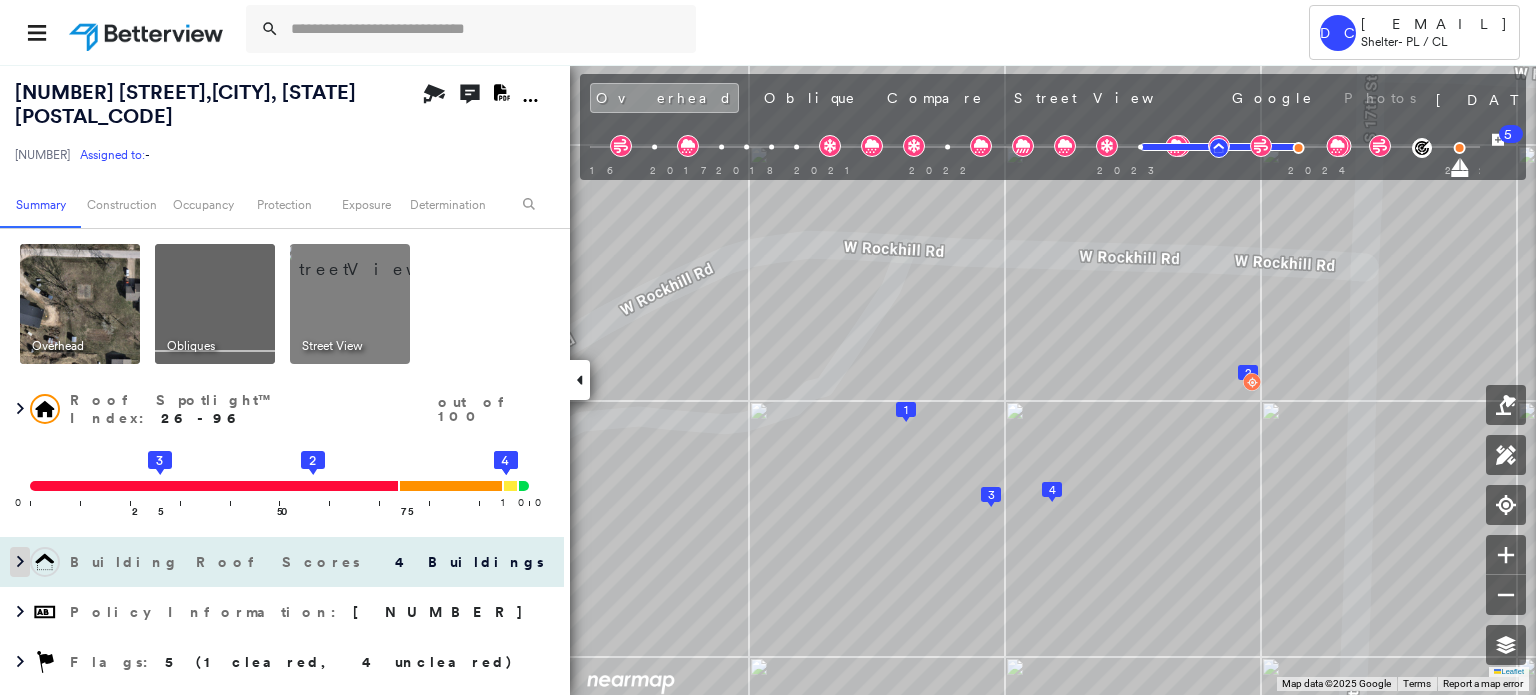 click at bounding box center (20, 562) 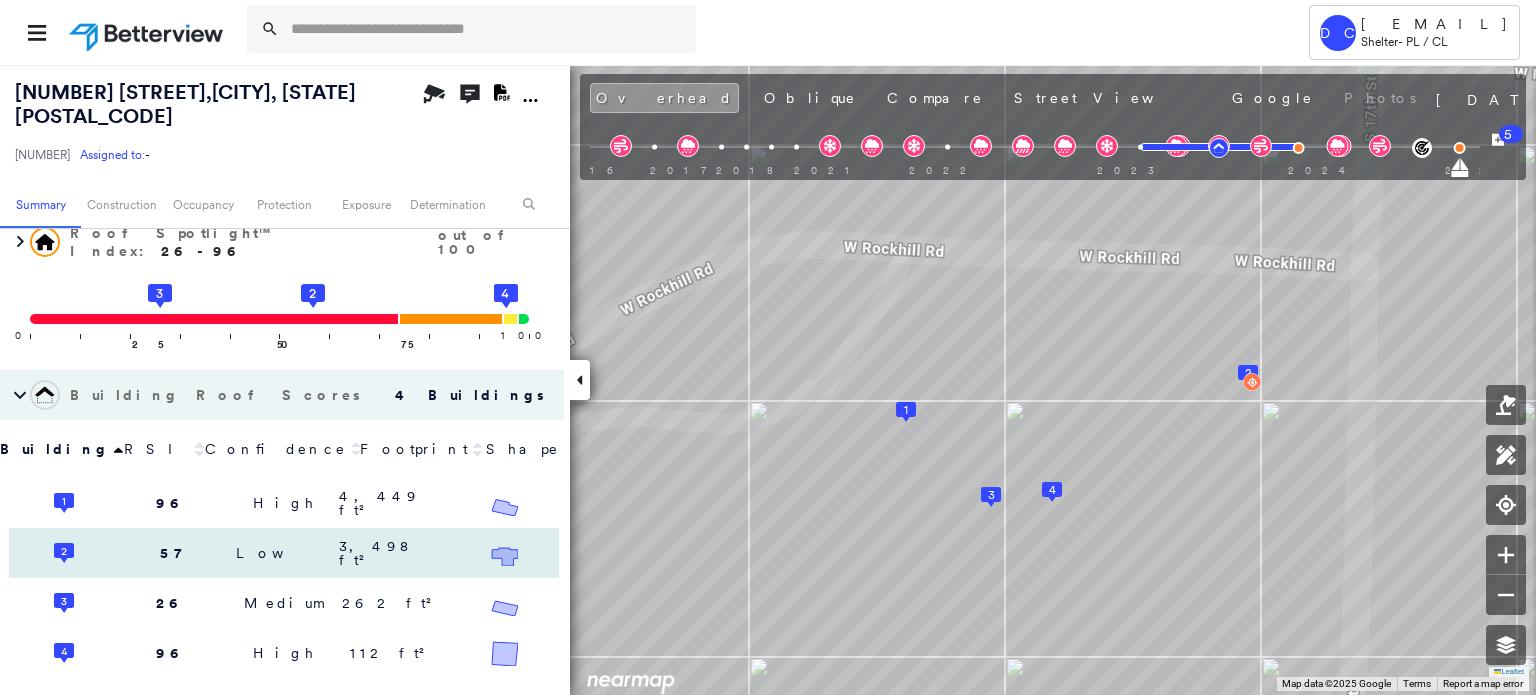 scroll, scrollTop: 200, scrollLeft: 0, axis: vertical 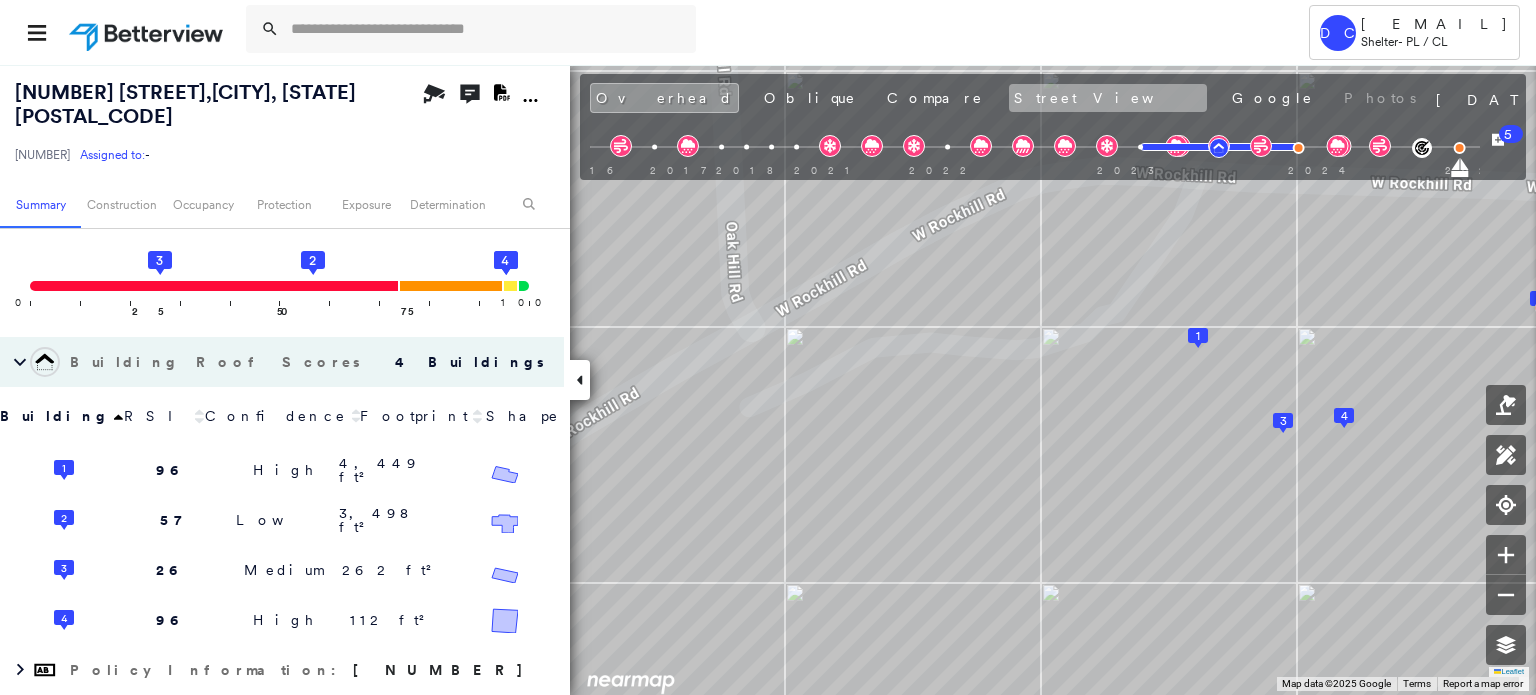 click on "Street View" at bounding box center (1108, 98) 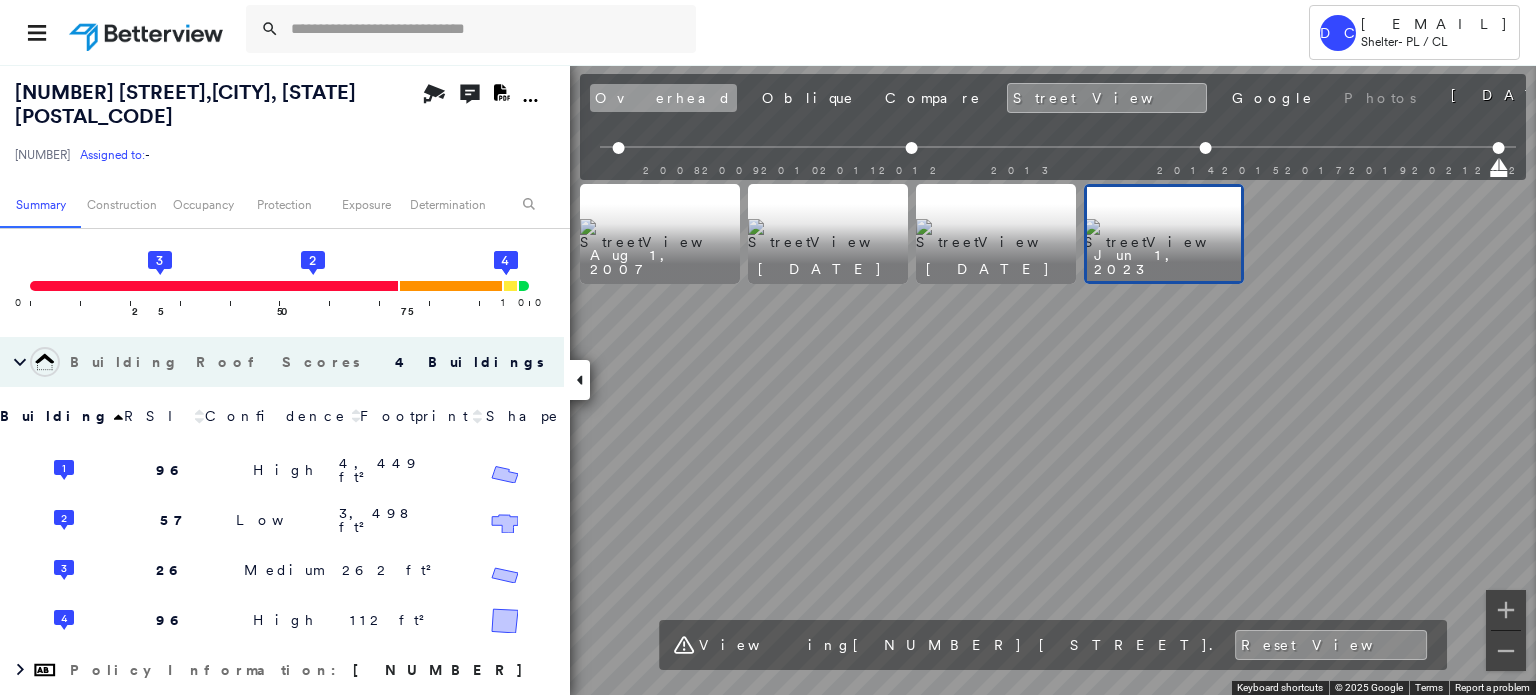 click on "Overhead" at bounding box center [663, 98] 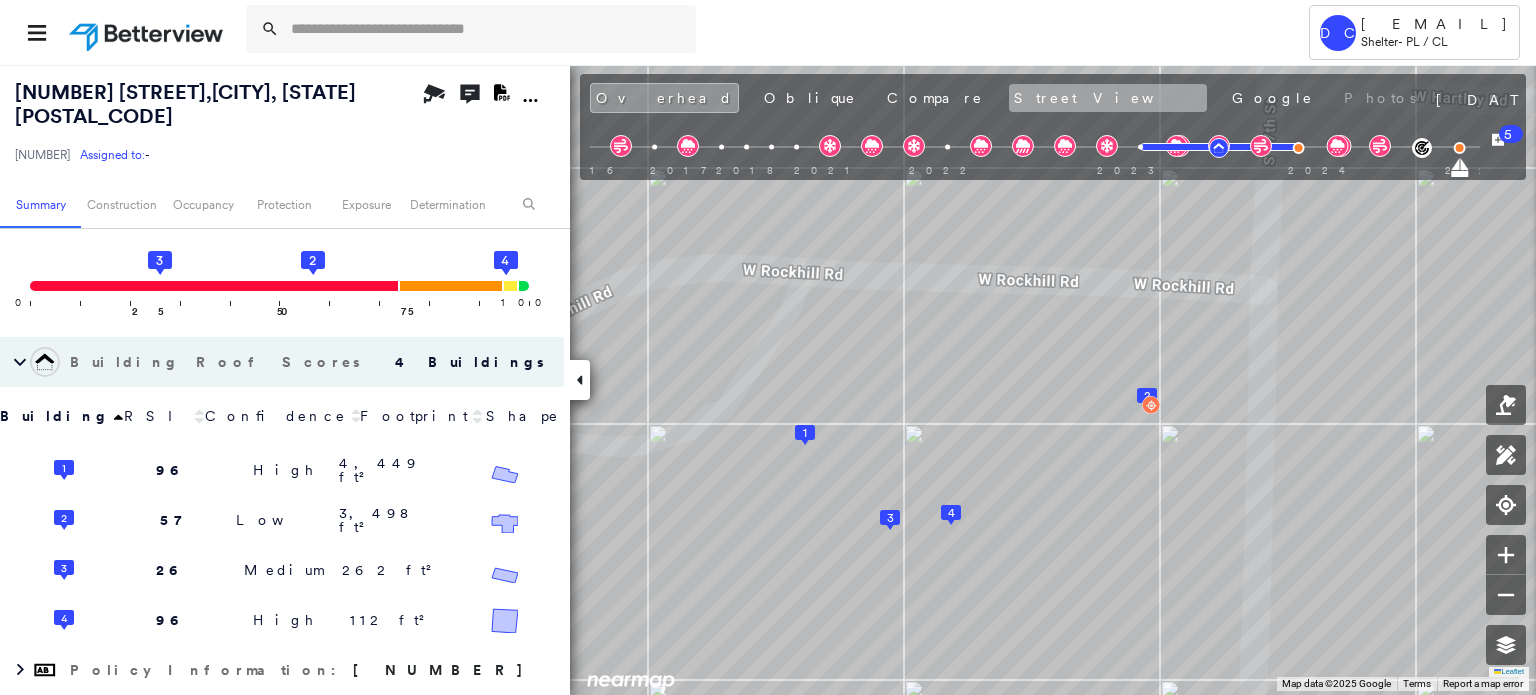 click on "Street View" at bounding box center (1108, 98) 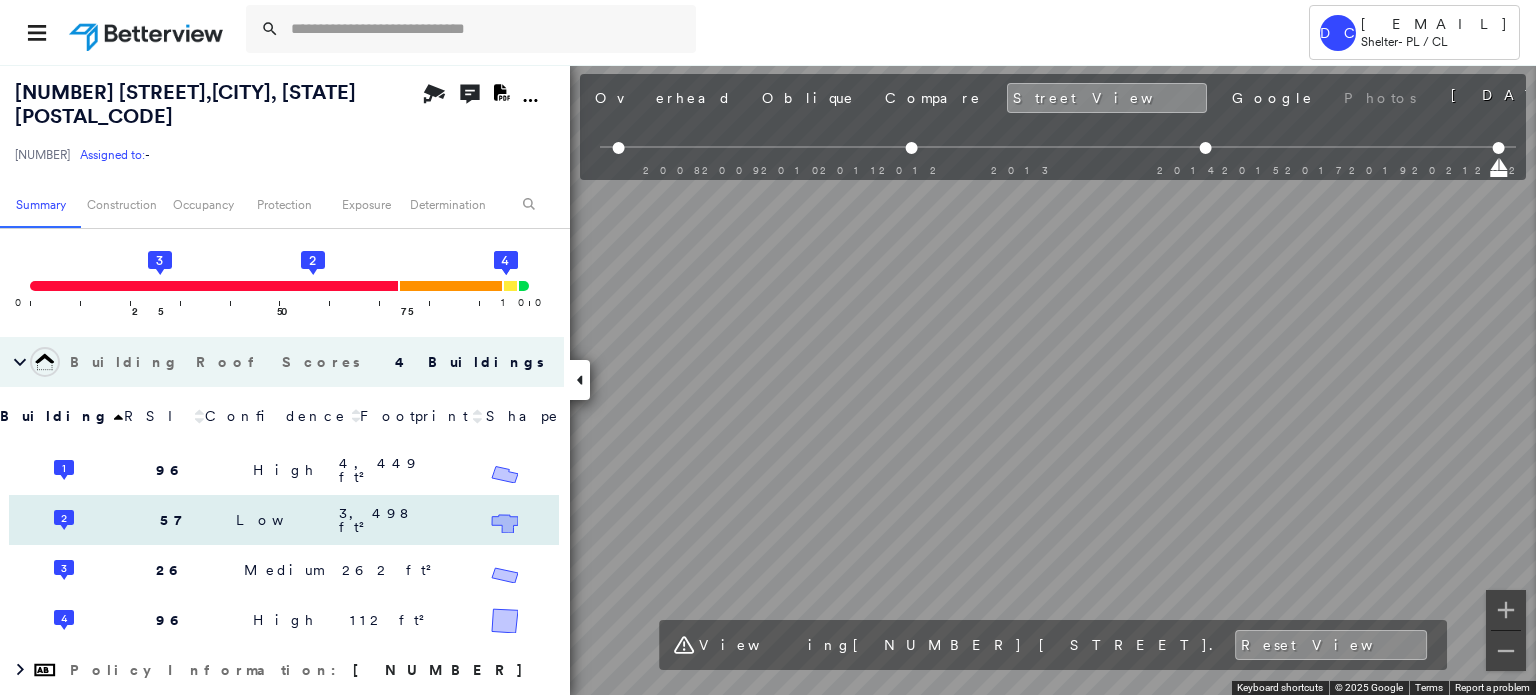 click on "[NUMBER] [STREET], [CITY], [STATE] [POSTAL_CODE] [NUMBER] Assigned to:  - Assigned to:  - [NUMBER] Assigned to:  - Open Comments Download PDF Report Summary Construction Occupancy Protection Exposure Determination Overhead Obliques Street View Roof Spotlight™ Index :  26-96 out of 100 0 100 25 50 3 75 2 1 4 Building Roof Scores 4 Buildings Building RSI Confidence Footprint Shape 1 96 High 4,449 ft² Shape: Gable Ratio: 99% Material: Asphalt Shingle Ratio: 34% Metal Panel Ratio: 27% Slope: 16  degrees    (Low) Height: 21  (1 Story) Square Footage: 4,449 ft² 2 57 Low 3,498 ft² Shape: Gable Ratio: 99% Hip Ratio: 0% Material: Asphalt Shingle Ratio: 99% Slope: 16  degrees    (Low) Height: 19  (1 Story) Square Footage: 3,498 ft² Staining Prevalent  ( 20%,  690 ft² ) 3 26 Medium 262 ft² Shape: Gable Ratio: 96% Material: Metal Panel Ratio: 95% Square Footage: 262 ft² Rust Major  ( 29%,  75 ft² ) 4 96 High 112 ft² Shape: Gable Ratio: 78% Material: Metal Panel Ratio: 76% Square Footage: 112 ft² :  :" at bounding box center [768, 379] 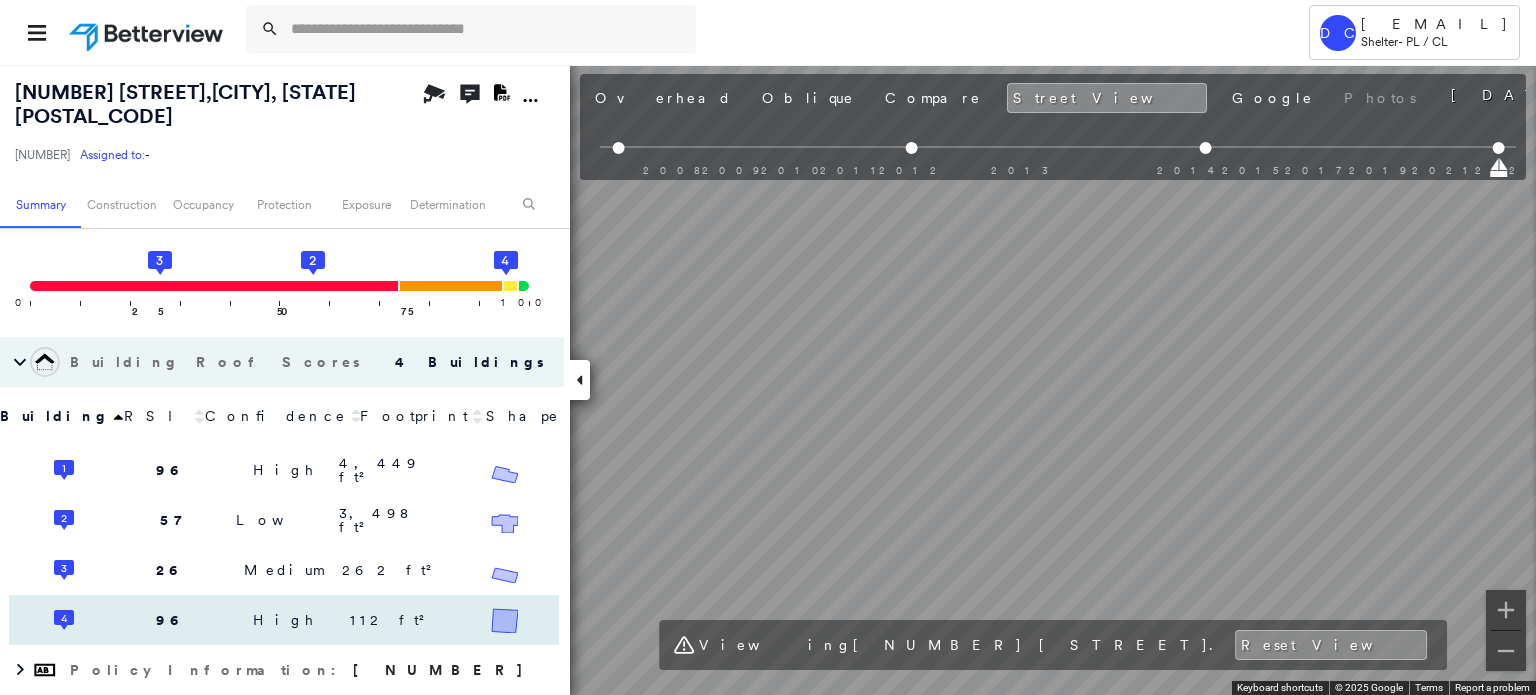 click on "[NUMBER] [STREET], [CITY], [STATE] [POSTAL_CODE] [NUMBER] Assigned to:  - Assigned to:  - [NUMBER] Assigned to:  - Open Comments Download PDF Report Summary Construction Occupancy Protection Exposure Determination Overhead Obliques Street View Roof Spotlight™ Index :  26-96 out of 100 0 100 25 50 3 75 2 1 4 Building Roof Scores 4 Buildings Building RSI Confidence Footprint Shape 1 96 High 4,449 ft² Shape: Gable Ratio: 99% Material: Asphalt Shingle Ratio: 34% Metal Panel Ratio: 27% Slope: 16  degrees    (Low) Height: 21  (1 Story) Square Footage: 4,449 ft² 2 57 Low 3,498 ft² Shape: Gable Ratio: 99% Hip Ratio: 0% Material: Asphalt Shingle Ratio: 99% Slope: 16  degrees    (Low) Height: 19  (1 Story) Square Footage: 3,498 ft² Staining Prevalent  ( 20%,  690 ft² ) 3 26 Medium 262 ft² Shape: Gable Ratio: 96% Material: Metal Panel Ratio: 95% Square Footage: 262 ft² Rust Major  ( 29%,  75 ft² ) 4 96 High 112 ft² Shape: Gable Ratio: 78% Material: Metal Panel Ratio: 76% Square Footage: 112 ft² :  :" at bounding box center [768, 379] 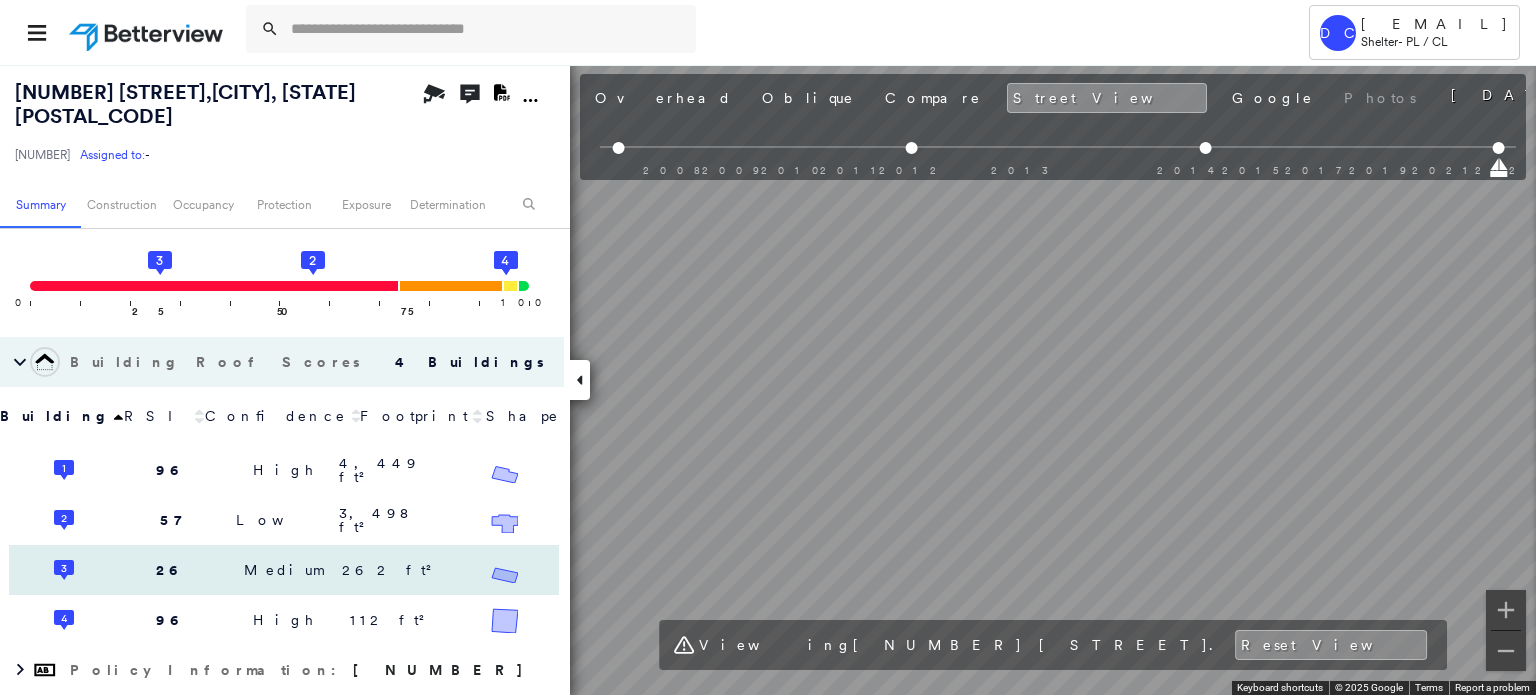 click on "[NUMBER] [STREET], [CITY], [STATE] [POSTAL_CODE] [NUMBER] Assigned to:  - Assigned to:  - [NUMBER] Assigned to:  - Open Comments Download PDF Report Summary Construction Occupancy Protection Exposure Determination Overhead Obliques Street View Roof Spotlight™ Index :  26-96 out of 100 0 100 25 50 3 75 2 1 4 Building Roof Scores 4 Buildings Building RSI Confidence Footprint Shape 1 96 High 4,449 ft² Shape: Gable Ratio: 99% Material: Asphalt Shingle Ratio: 34% Metal Panel Ratio: 27% Slope: 16  degrees    (Low) Height: 21  (1 Story) Square Footage: 4,449 ft² 2 57 Low 3,498 ft² Shape: Gable Ratio: 99% Hip Ratio: 0% Material: Asphalt Shingle Ratio: 99% Slope: 16  degrees    (Low) Height: 19  (1 Story) Square Footage: 3,498 ft² Staining Prevalent  ( 20%,  690 ft² ) 3 26 Medium 262 ft² Shape: Gable Ratio: 96% Material: Metal Panel Ratio: 95% Square Footage: 262 ft² Rust Major  ( 29%,  75 ft² ) 4 96 High 112 ft² Shape: Gable Ratio: 78% Material: Metal Panel Ratio: 76% Square Footage: 112 ft² :  :" at bounding box center [768, 379] 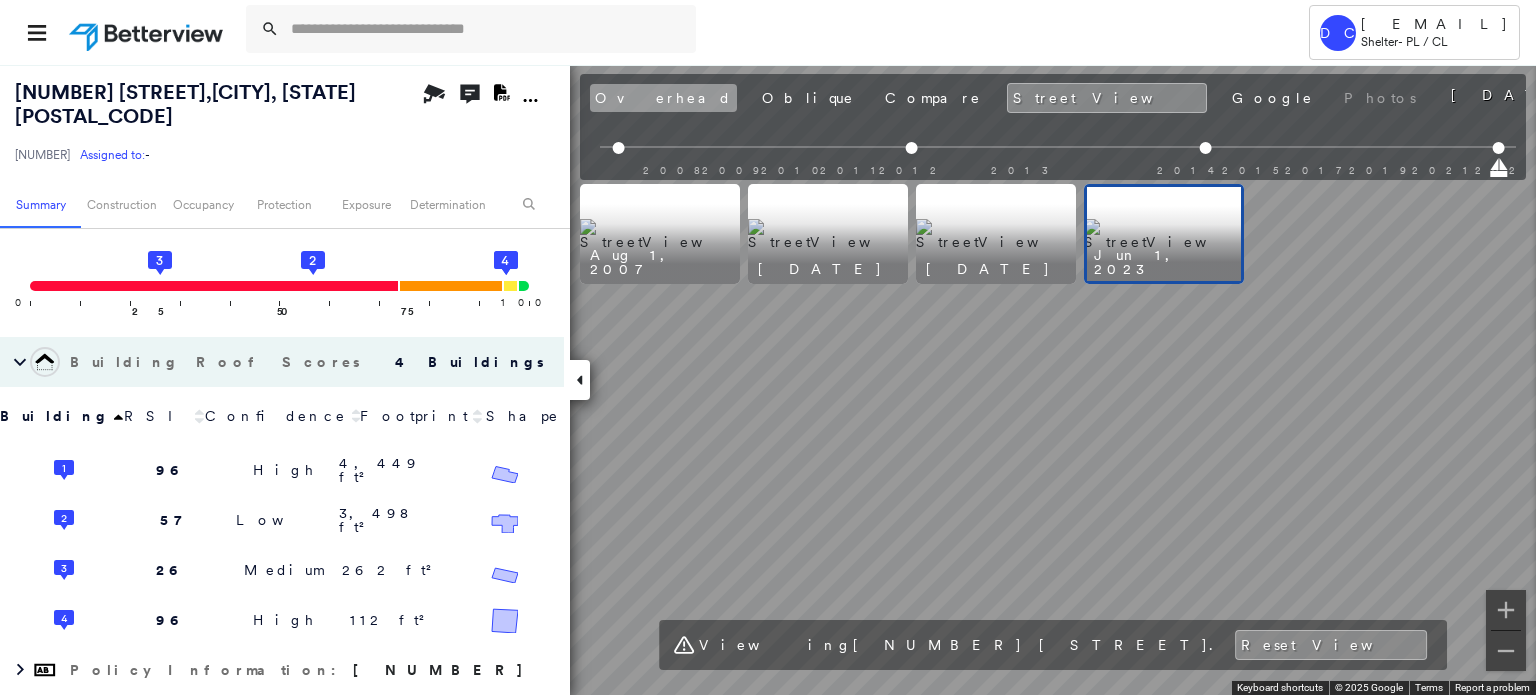 click on "Overhead" at bounding box center [663, 98] 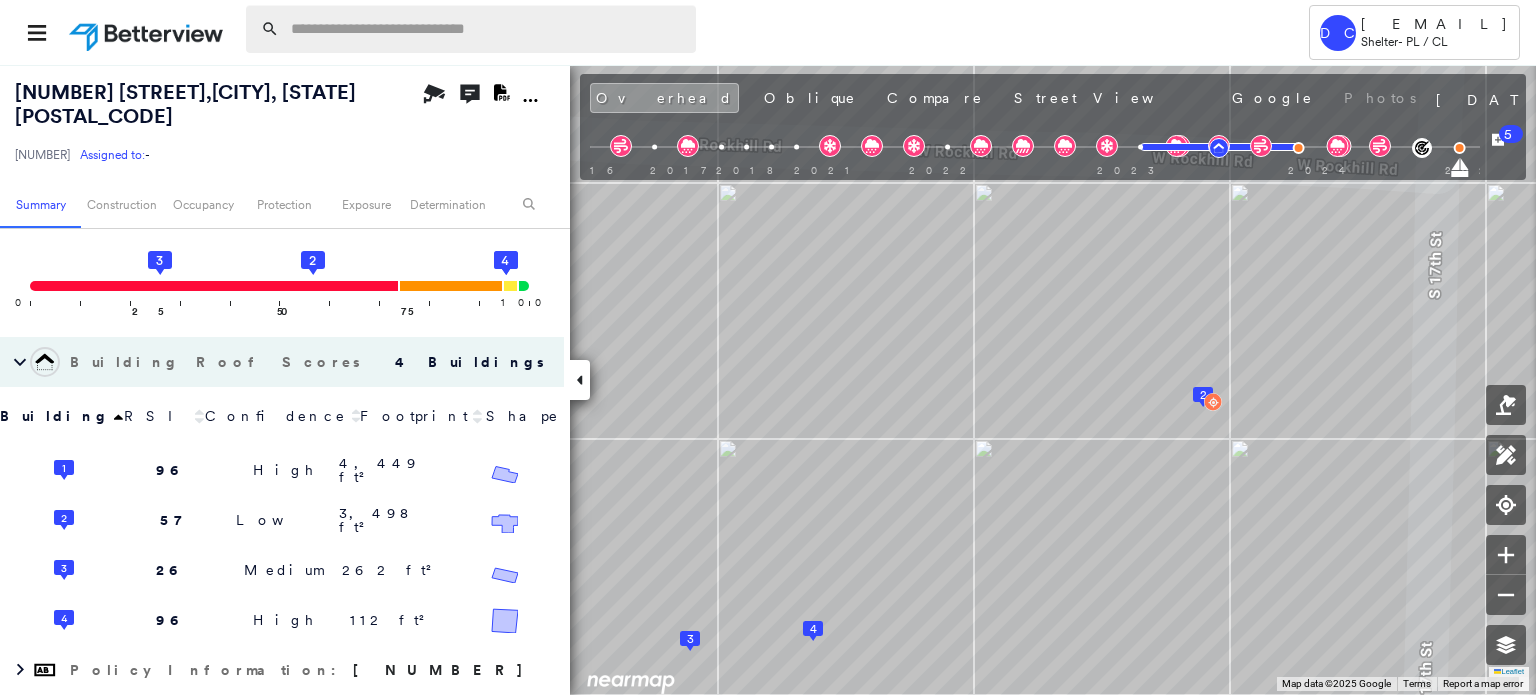 click at bounding box center [487, 29] 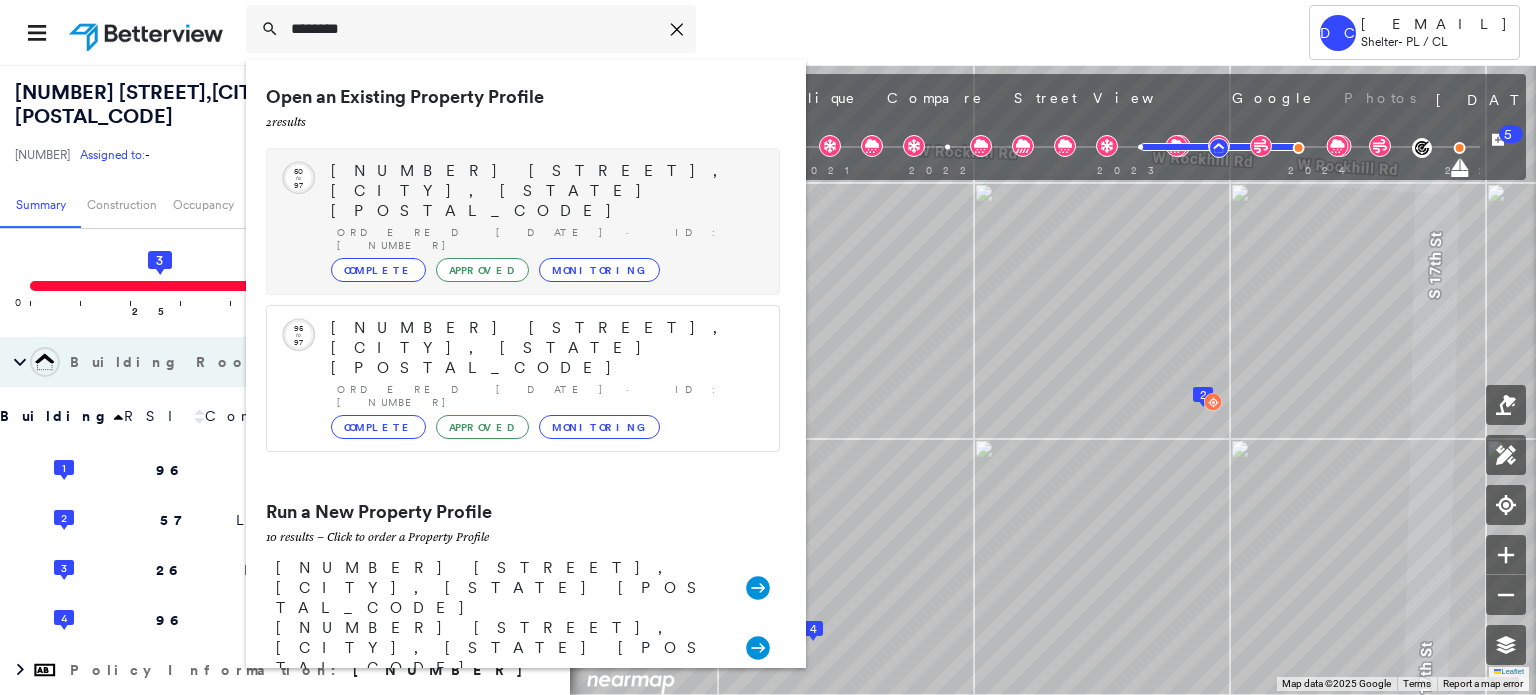 type on "********" 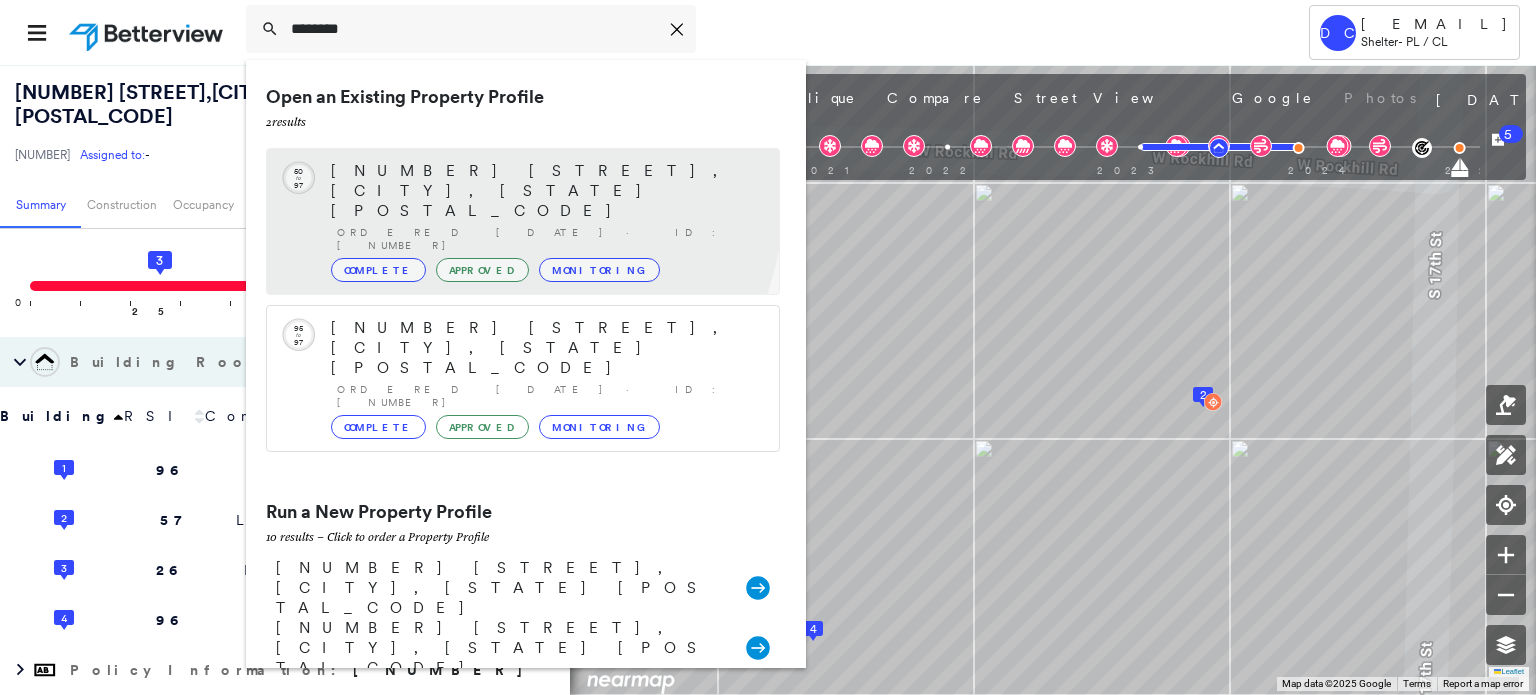 click on "[NUMBER] [STREET], [CITY], [STATE] [POSTAL_CODE]" at bounding box center [545, 191] 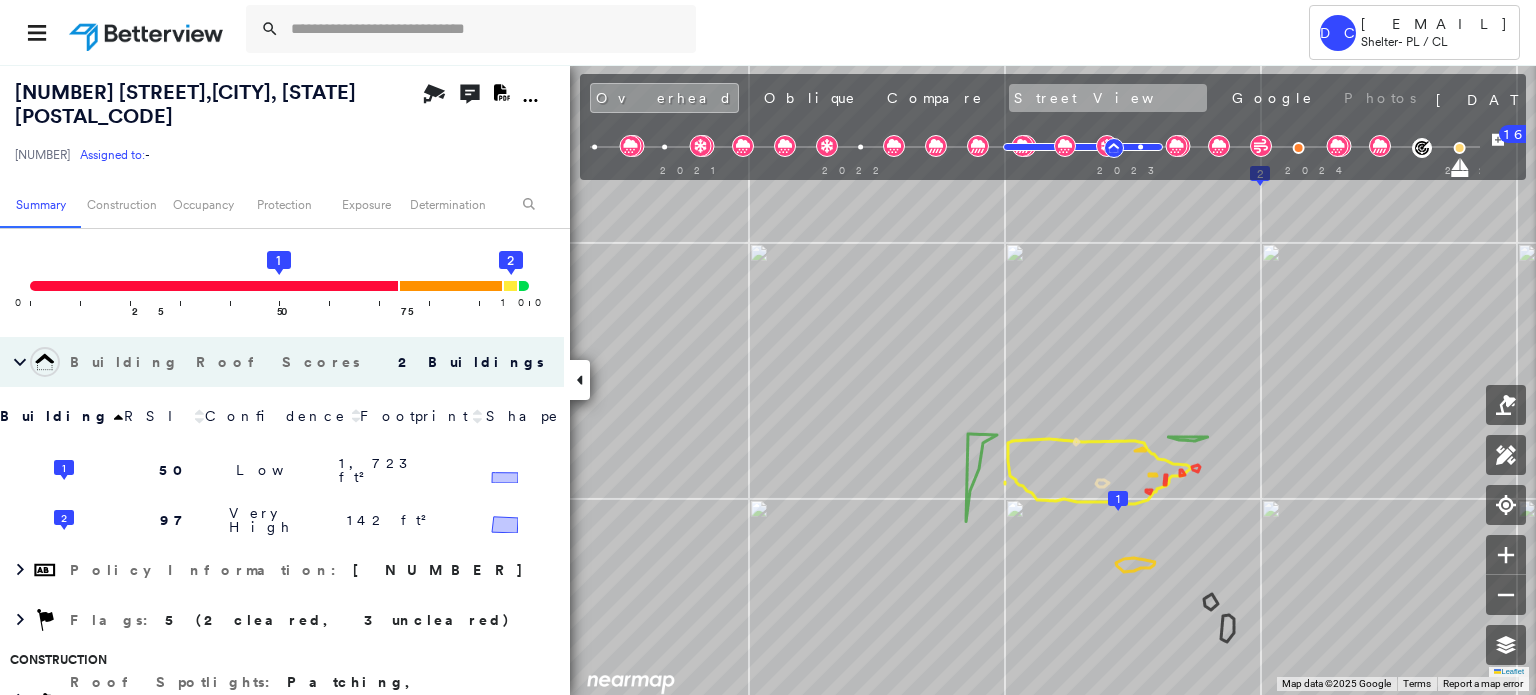 click on "Street View" at bounding box center [1108, 98] 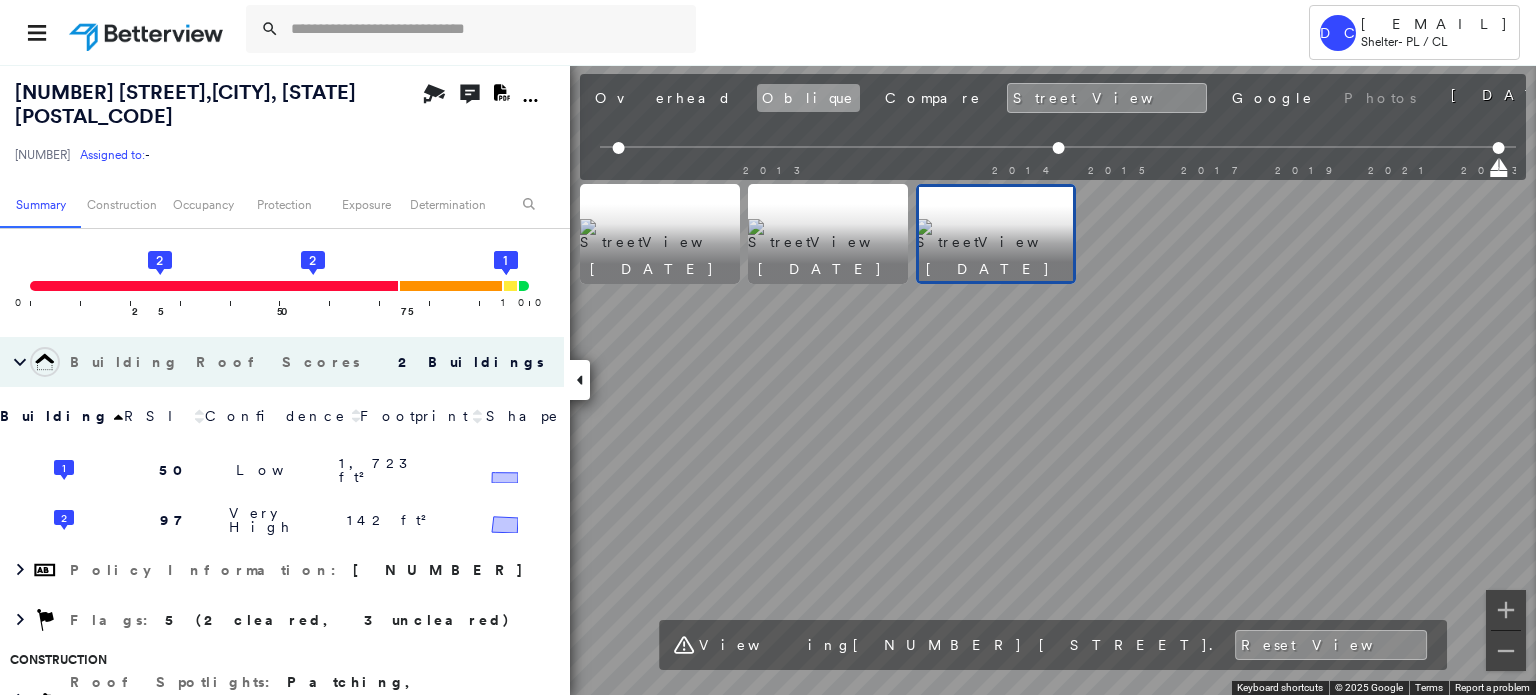 click on "Oblique" at bounding box center (808, 98) 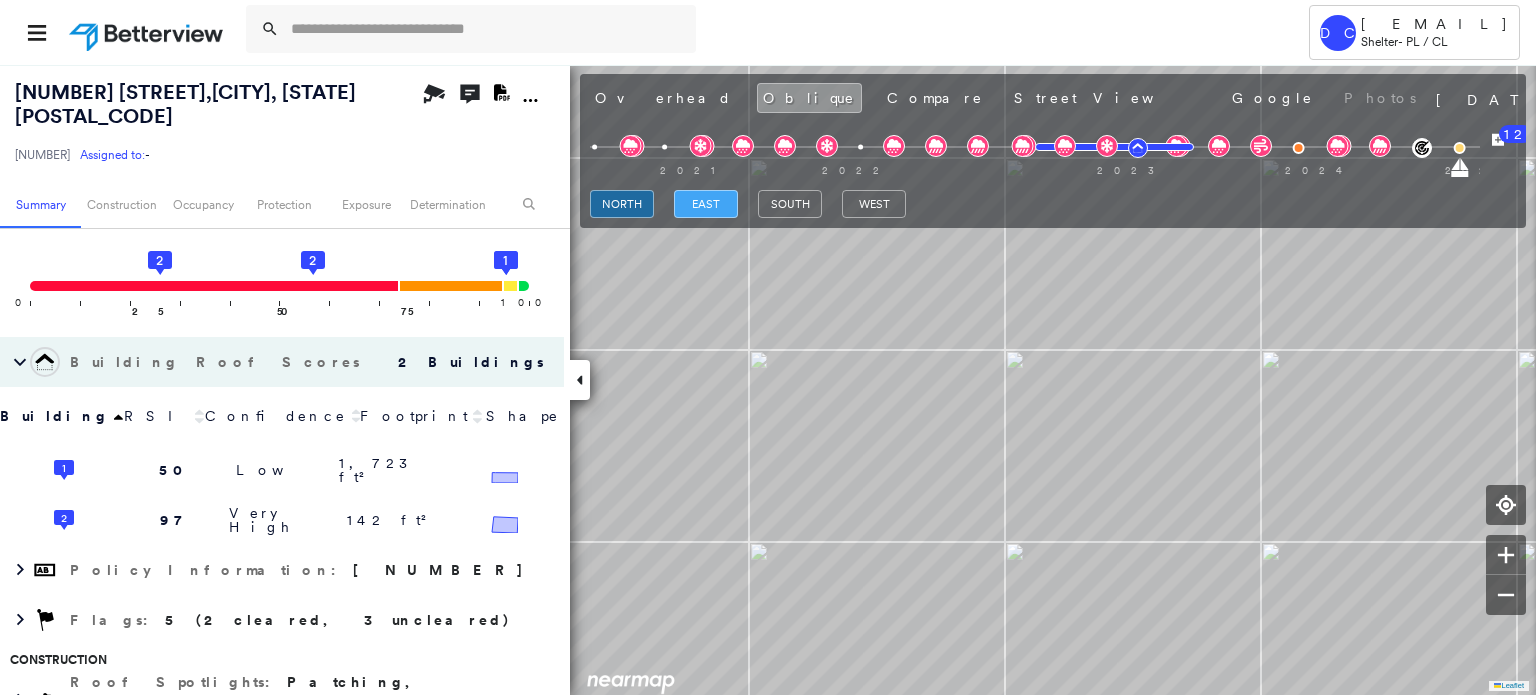 click on "east" at bounding box center (706, 204) 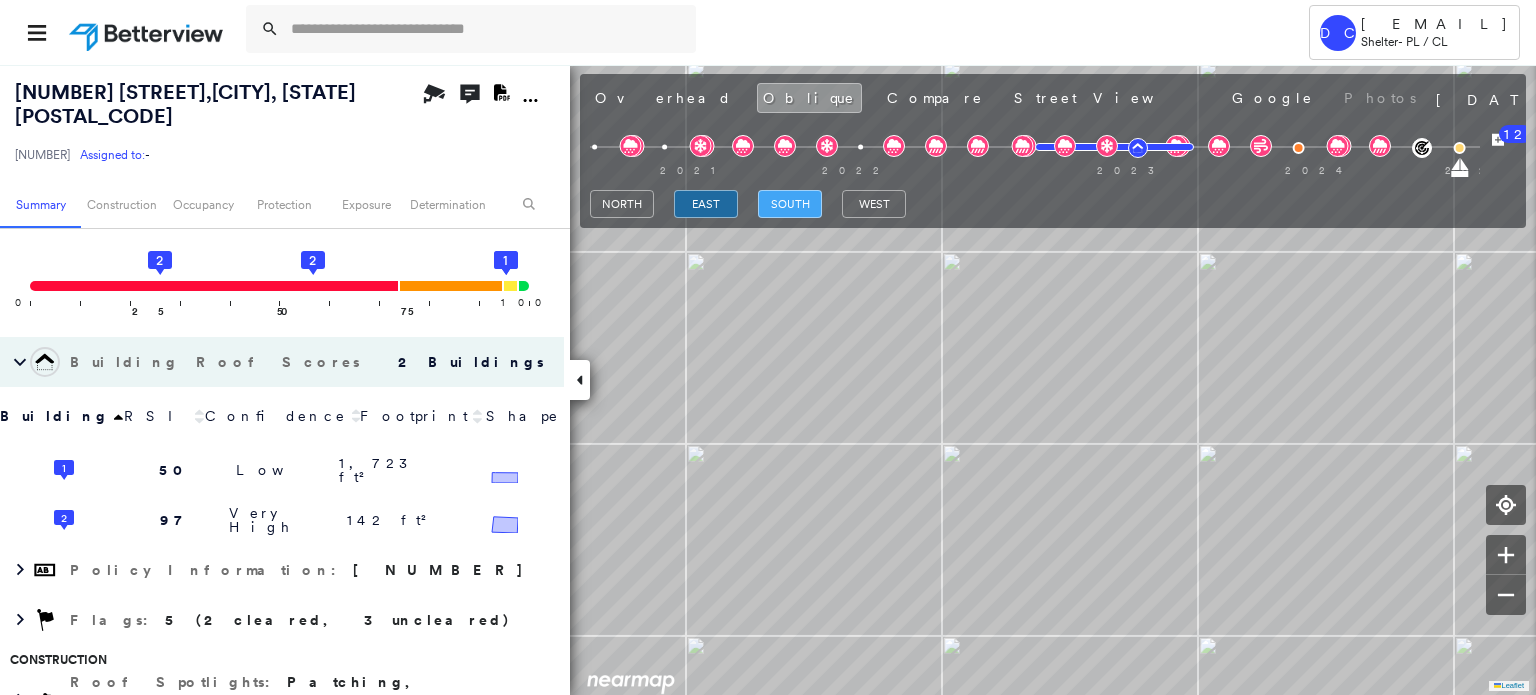 click on "south" at bounding box center [790, 204] 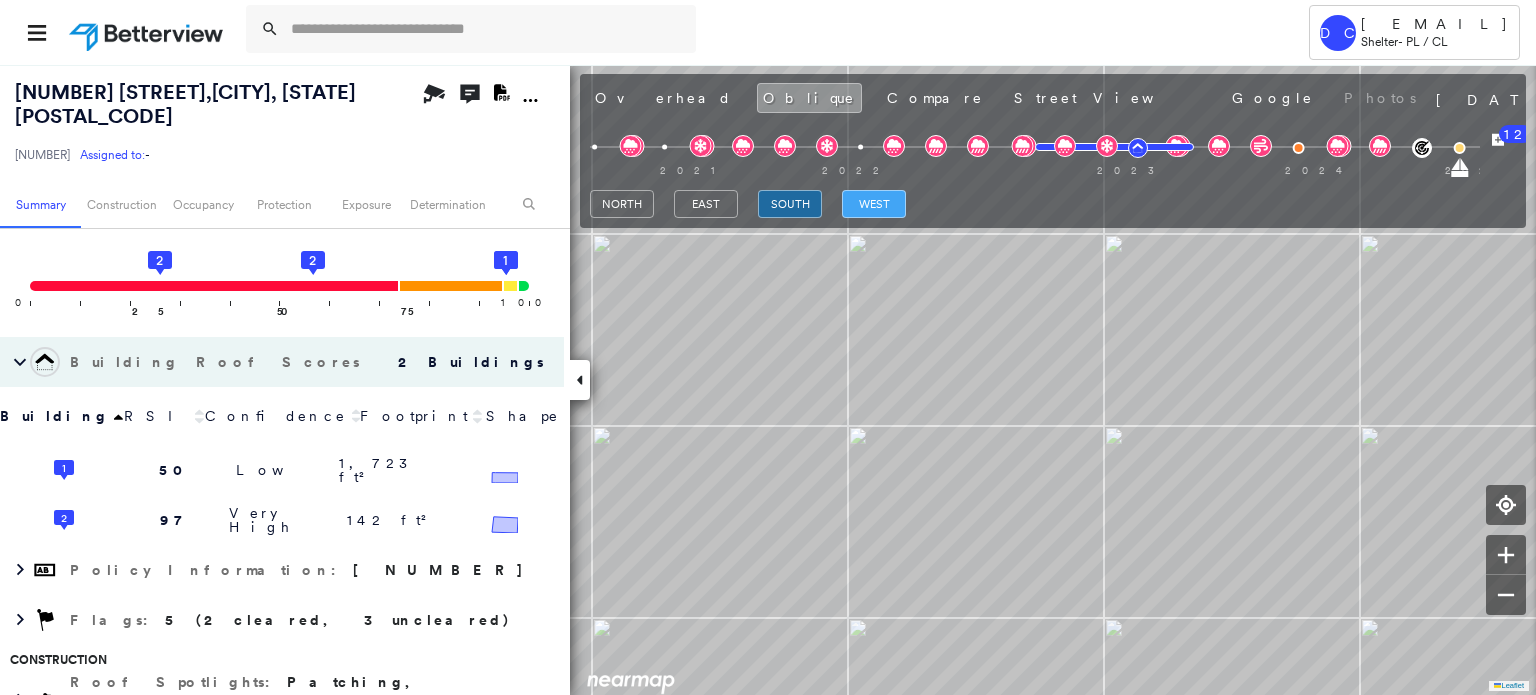 click on "west" at bounding box center [874, 204] 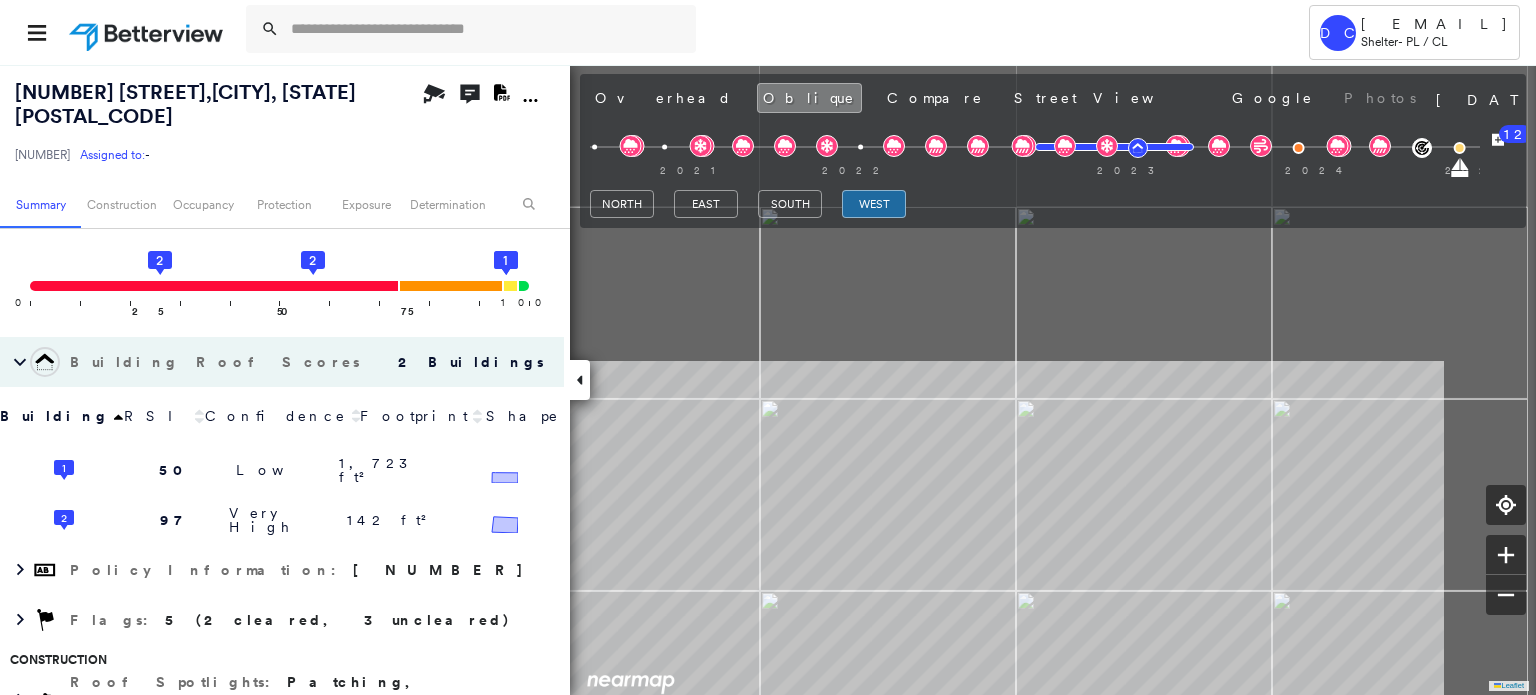 click on "Tower DC [EMAIL] Shelter  -   PL / CL [NUMBER] [STREET], [CITY], [STATE] [POSTAL_CODE] [NUMBER] Assigned to:  - Assigned to:  - [NUMBER] Assigned to:  - Open Comments Download PDF Report Summary Construction Occupancy Protection Exposure Determination Overhead Obliques Street View Roof Spotlight™ Index :  50-97 out of 100 0 100 25 50 2 75 2 1 1 Building Roof Scores 2 Buildings Building RSI Confidence Footprint Shape 1 50 Low 1,723 ft² Shape: Hip Ratio: 99% Material: Asphalt Shingle Ratio: 99% Slope: 22  degrees    (Moderate) Height: 15  (1 Story) Square Footage: 1,723 ft² Staining Prevalent  ( 20%,  343 ft² ) Patching Moderate  ( <1%,  15 ft² ) Overhang Low  ( 2%,  32 ft² ) Worn Shingles Moderate  ( <1%,  4 ft² ) 2 97 Very High 142 ft² Shape: Gable Ratio: 5% Gambrel Ratio: 82% Material: Metal Panel Ratio: 71% Square Footage: 142 ft² Policy Information :  [NUMBER] Flags :  5 (2 cleared, 3 uncleared) Construction Roof Spotlights :  Property Features :  Roof Age :" at bounding box center [768, 347] 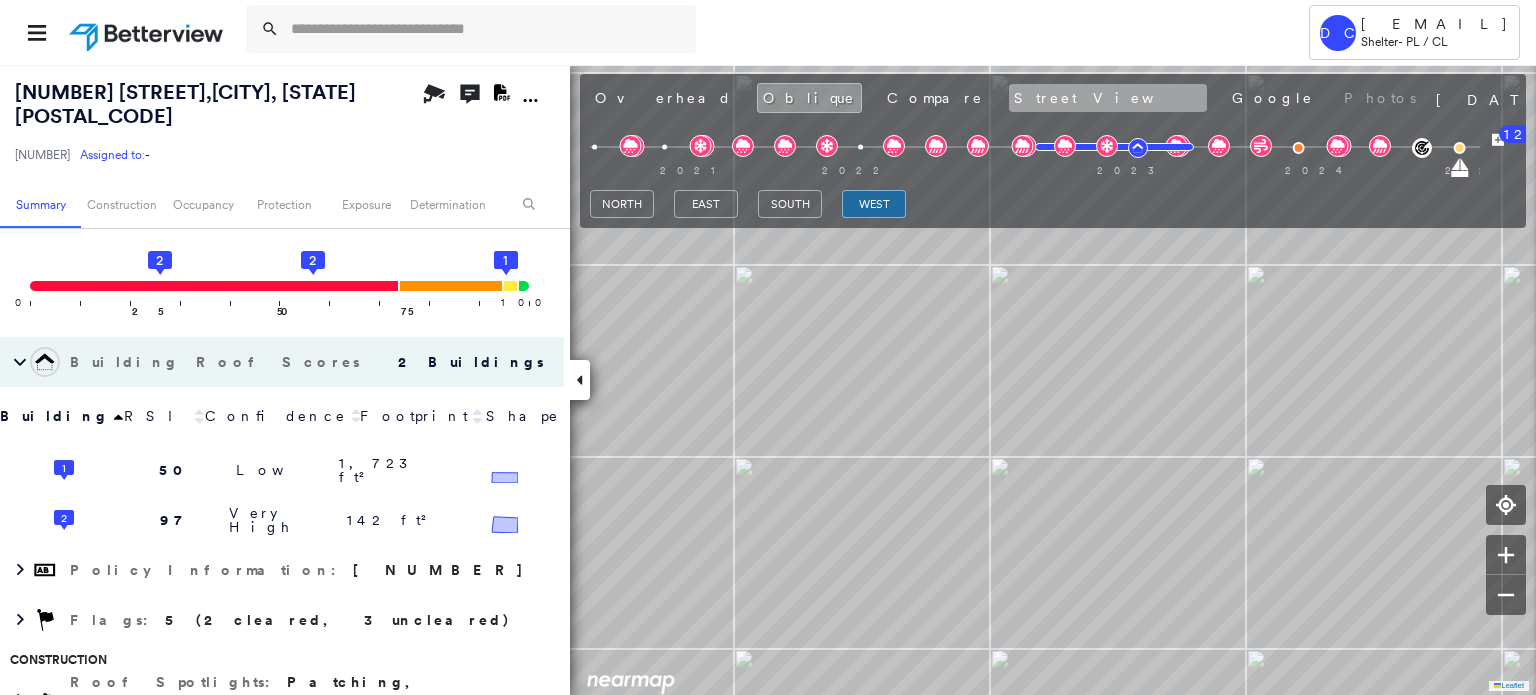 click on "Street View" at bounding box center [1108, 98] 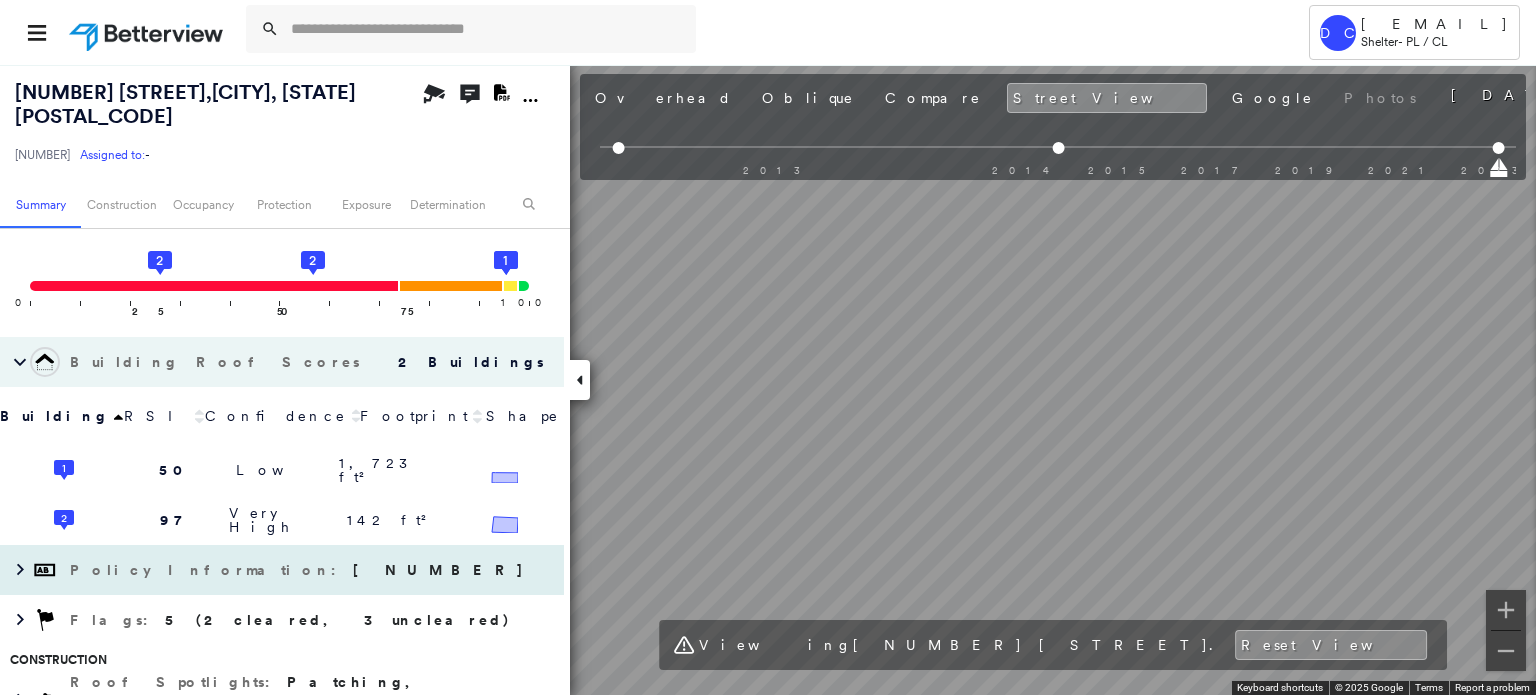 click on "[NUMBER] [STREET], [CITY], [STATE] [POSTAL_CODE] [NUMBER] Assigned to:  - Assigned to:  - [NUMBER] Assigned to:  - Open Comments Download PDF Report Summary Construction Occupancy Protection Exposure Determination Overhead Obliques Street View Roof Spotlight™ Index :  50-97 out of 100 0 100 25 50 2 75 2 1 1 Building Roof Scores 2 Buildings Building RSI Confidence Footprint Shape 1 50 Low 1,723 ft² Shape: Hip Ratio: 99% Material: Asphalt Shingle Ratio: 99% Slope: 22  degrees    (Moderate) Height: 15  (1 Story) Square Footage: 1,723 ft² Staining Prevalent  ( 20%,  343 ft² ) Patching Moderate  ( <1%,  15 ft² ) Overhang Low  ( 2%,  32 ft² ) Worn Shingles Moderate  ( <1%,  4 ft² ) 2 97 Very High 142 ft² Shape: Gable Ratio: 5% Gambrel Ratio: 82% Material: Metal Panel Ratio: 71% Square Footage: 142 ft² Policy Information :  [NUMBER] Flags :  5 (2 cleared, 3 uncleared) Construction Roof Spotlights :  Patching, Staining, Worn Shingles, Overhang, Vent Property Features :  Roof Age :  1 :  :  1" at bounding box center [768, 379] 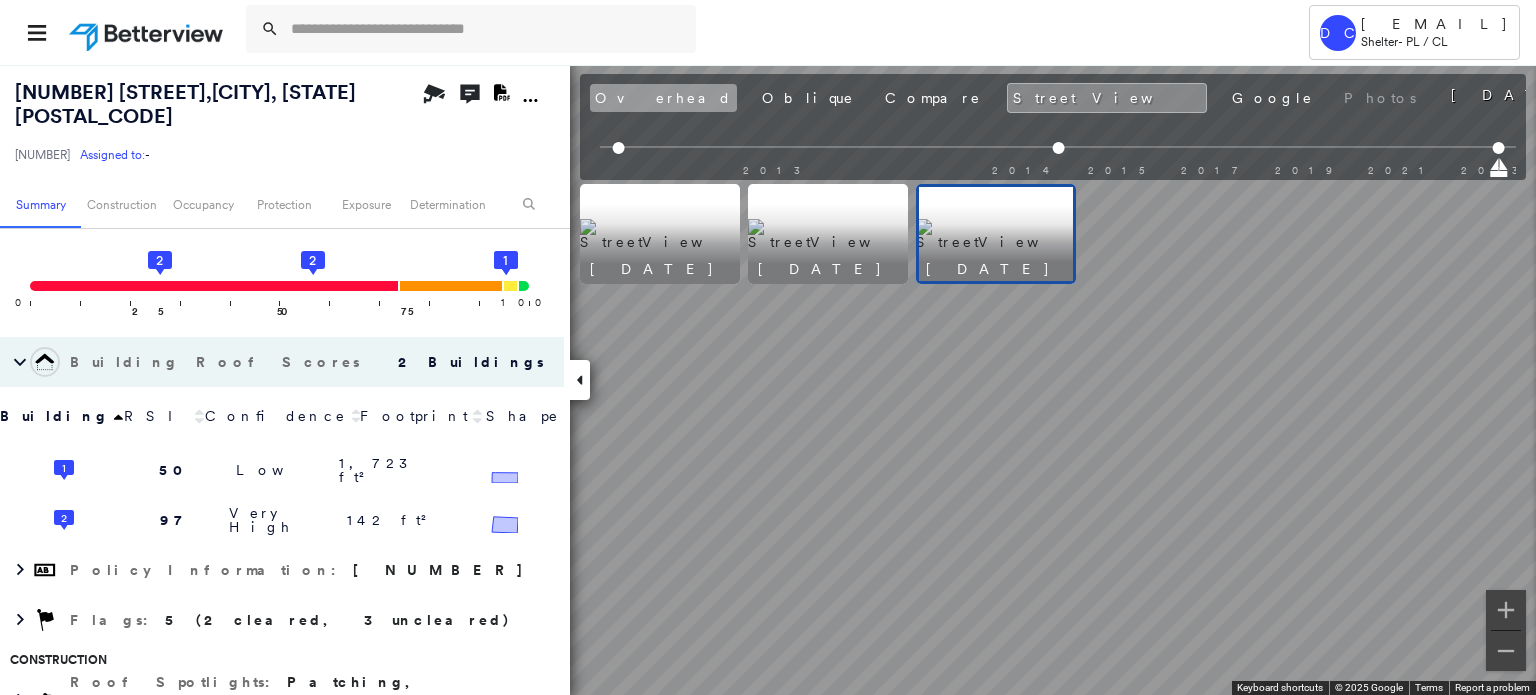 click on "Overhead" at bounding box center [663, 98] 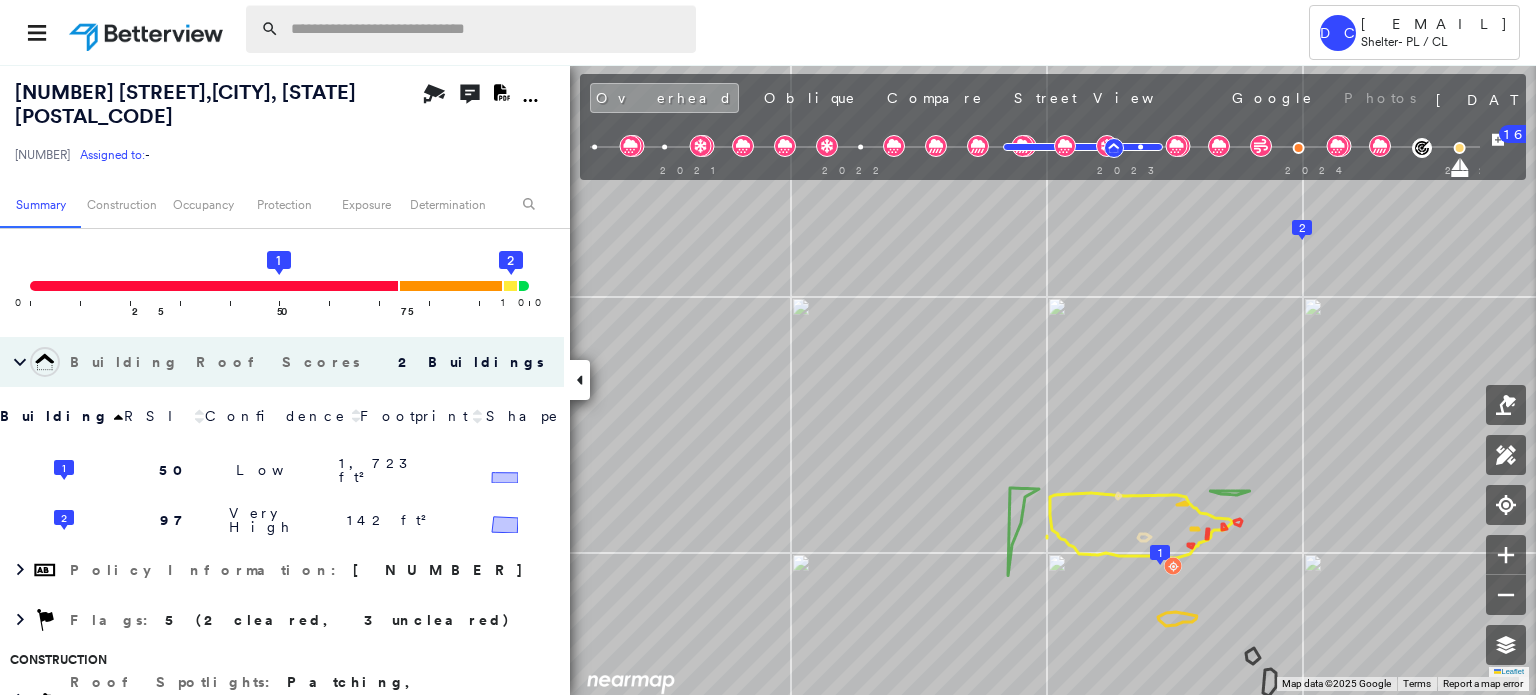 click at bounding box center [487, 29] 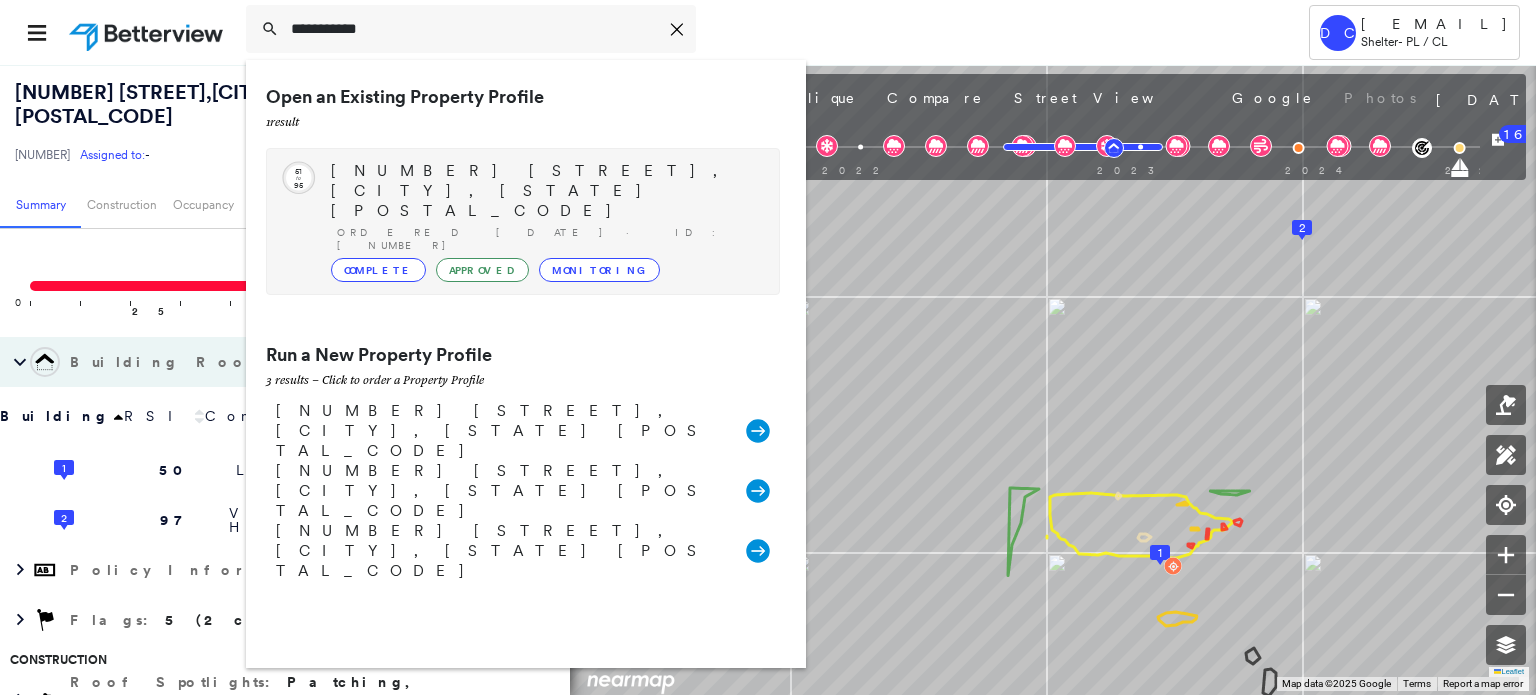 type on "**********" 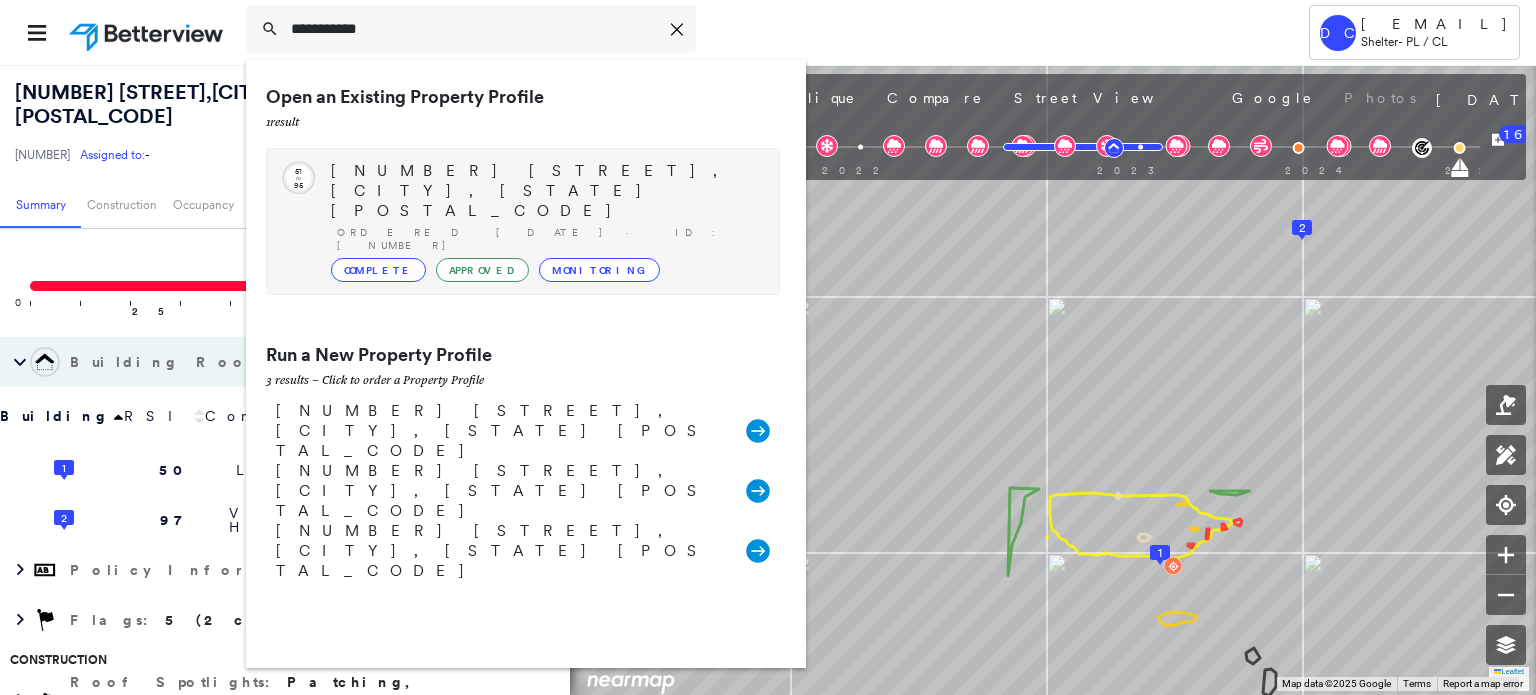 click on "[NUMBER] [STREET], [CITY], [STATE] [POSTAL_CODE]" at bounding box center (545, 191) 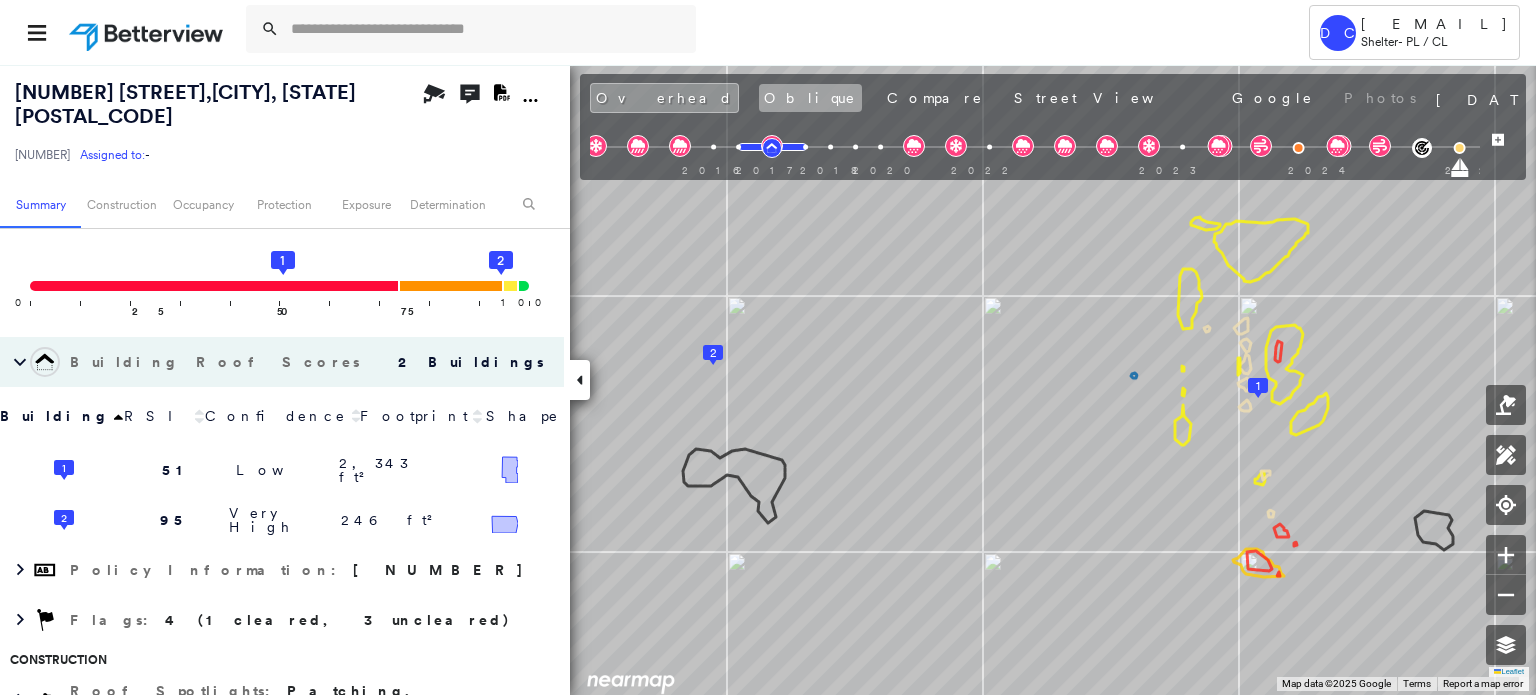 click on "Oblique" at bounding box center (810, 98) 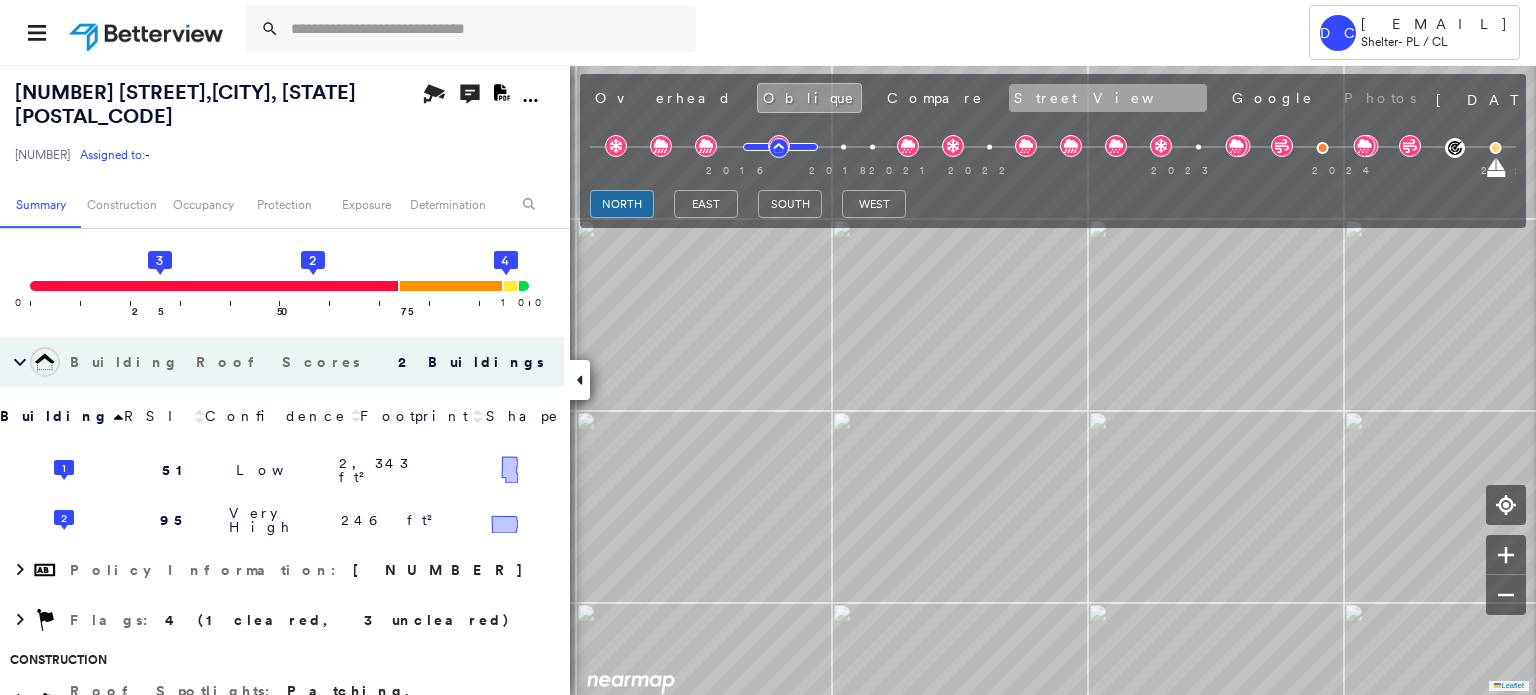 click on "Street View" at bounding box center (1108, 98) 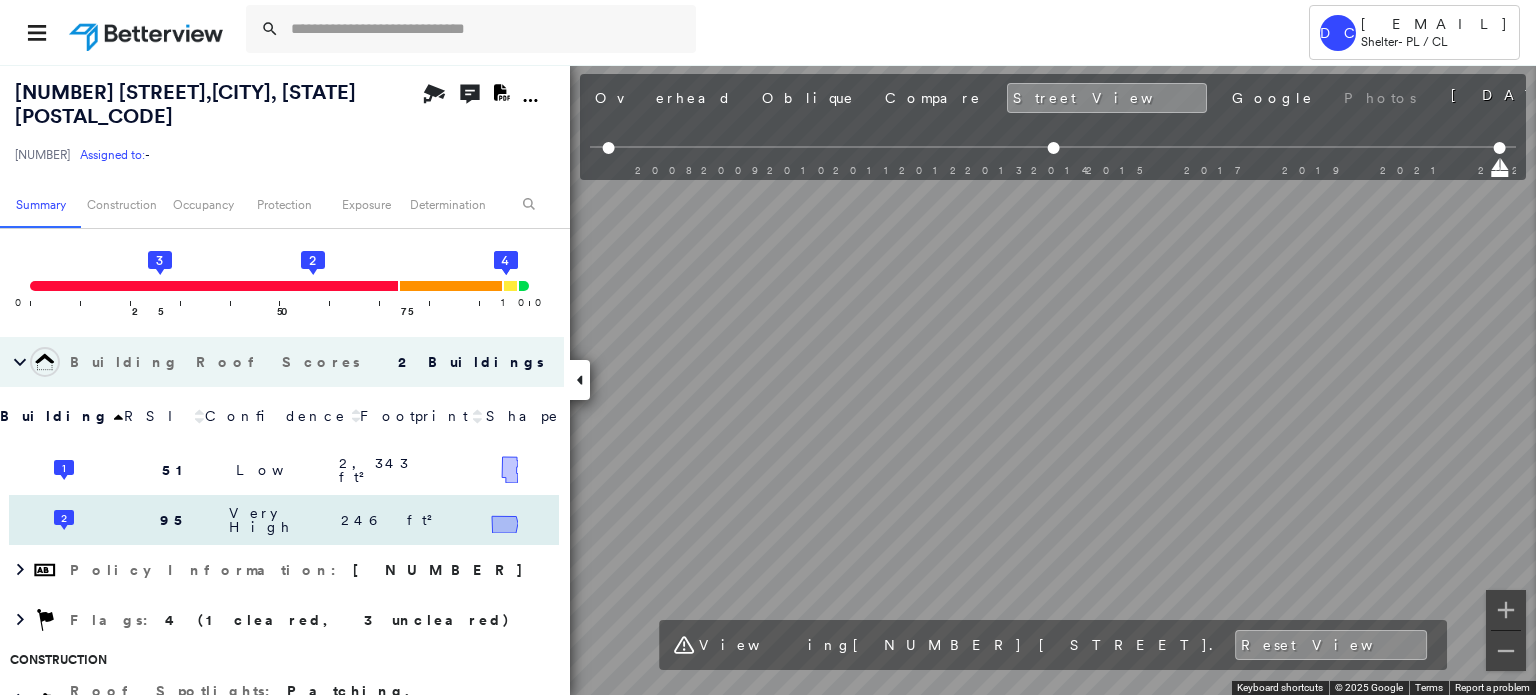 click on "[NUMBER] [STREET], [CITY], [STATE] [POSTAL_CODE] [NUMBER] Assigned to:  - Assigned to:  - [NUMBER] Assigned to:  - Open Comments Download PDF Report Summary Construction Occupancy Protection Exposure Determination Overhead Obliques Street View Roof Spotlight™ Index :  51-95 out of 100 0 100 25 50 3 75 2 1 4 Building Roof Scores 2 Buildings Building RSI Confidence Footprint Shape 1 51 Low 2,343 ft² Shape: Hip Ratio: 94% Gable Ratio: 4% Material: Asphalt Shingle Ratio: 99% Slope: 26  degrees    (Moderate) Height: 19  (1 Story) Square Footage: 2,343 ft² Staining Minor  ( 14%,  322 ft² ) Patching Moderate  ( 1%,  32 ft² ) Worn Shingles Moderate  ( <1%,  22 ft² ) 2 95 Very High 246 ft² Shape: Gambrel Ratio: 94% Gable Ratio: 18% Material: Asphalt Shingle Ratio: 99% Square Footage: 246 ft² Policy Information :  [NUMBER] Flags :  4 (1 cleared, 3 uncleared) Construction Roof Spotlights :  Patching, Staining, Worn Shingles, Vent Property Features :  Roof Age :  1 Building 1 :  7.5 - 8.5 years 2" at bounding box center (768, 379) 